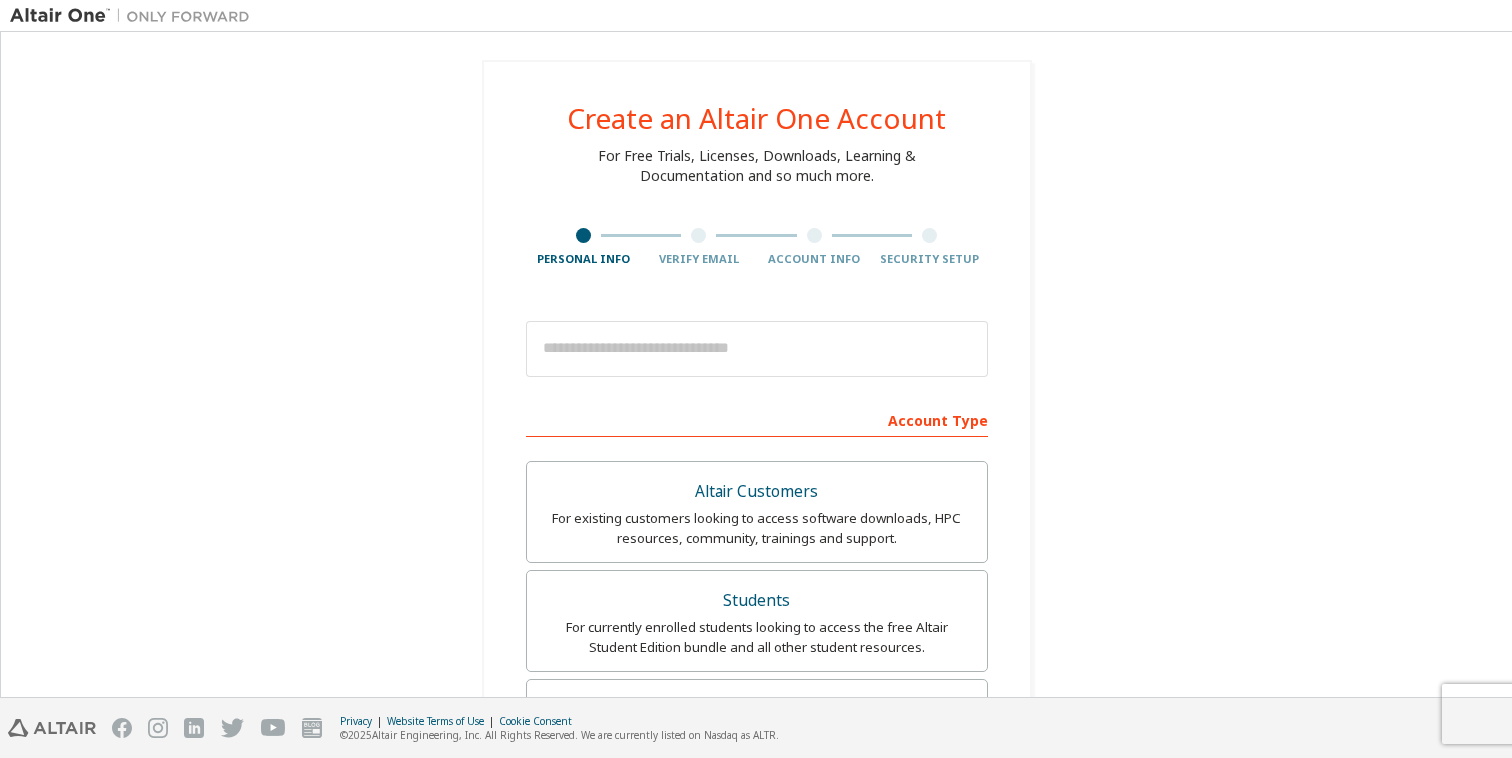 scroll, scrollTop: 0, scrollLeft: 0, axis: both 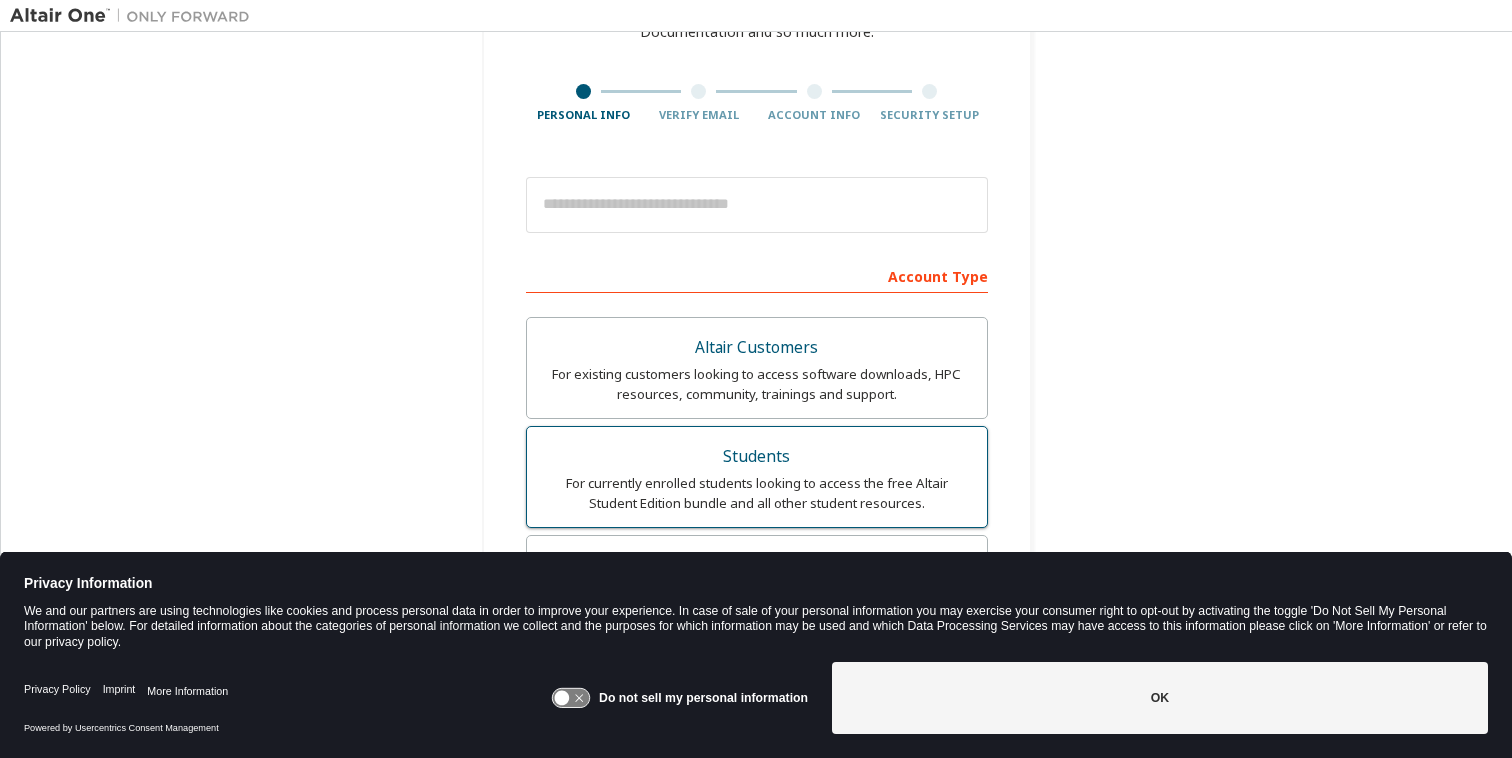 click on "For currently enrolled students looking to access the free Altair Student Edition bundle and all other student resources." at bounding box center (757, 493) 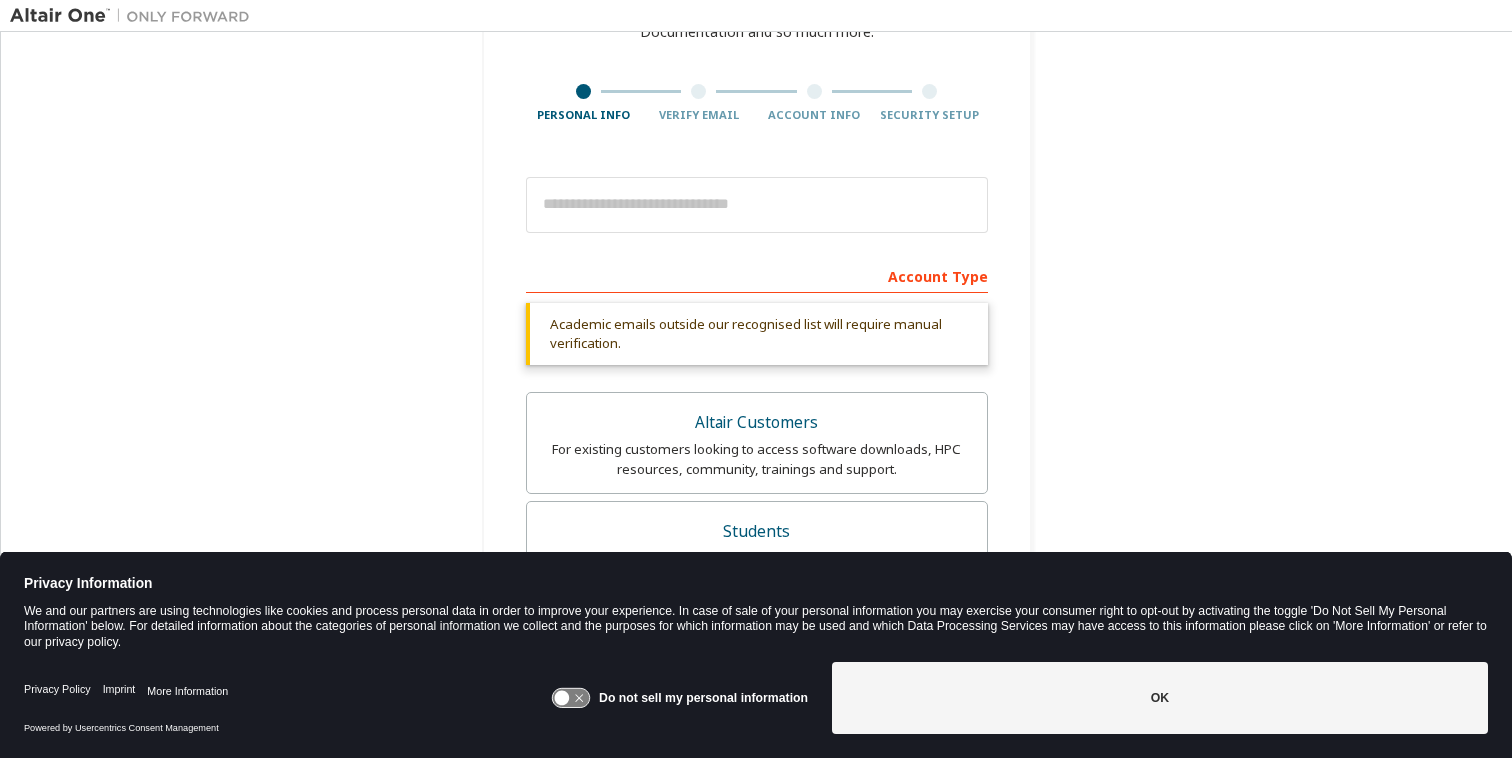 click 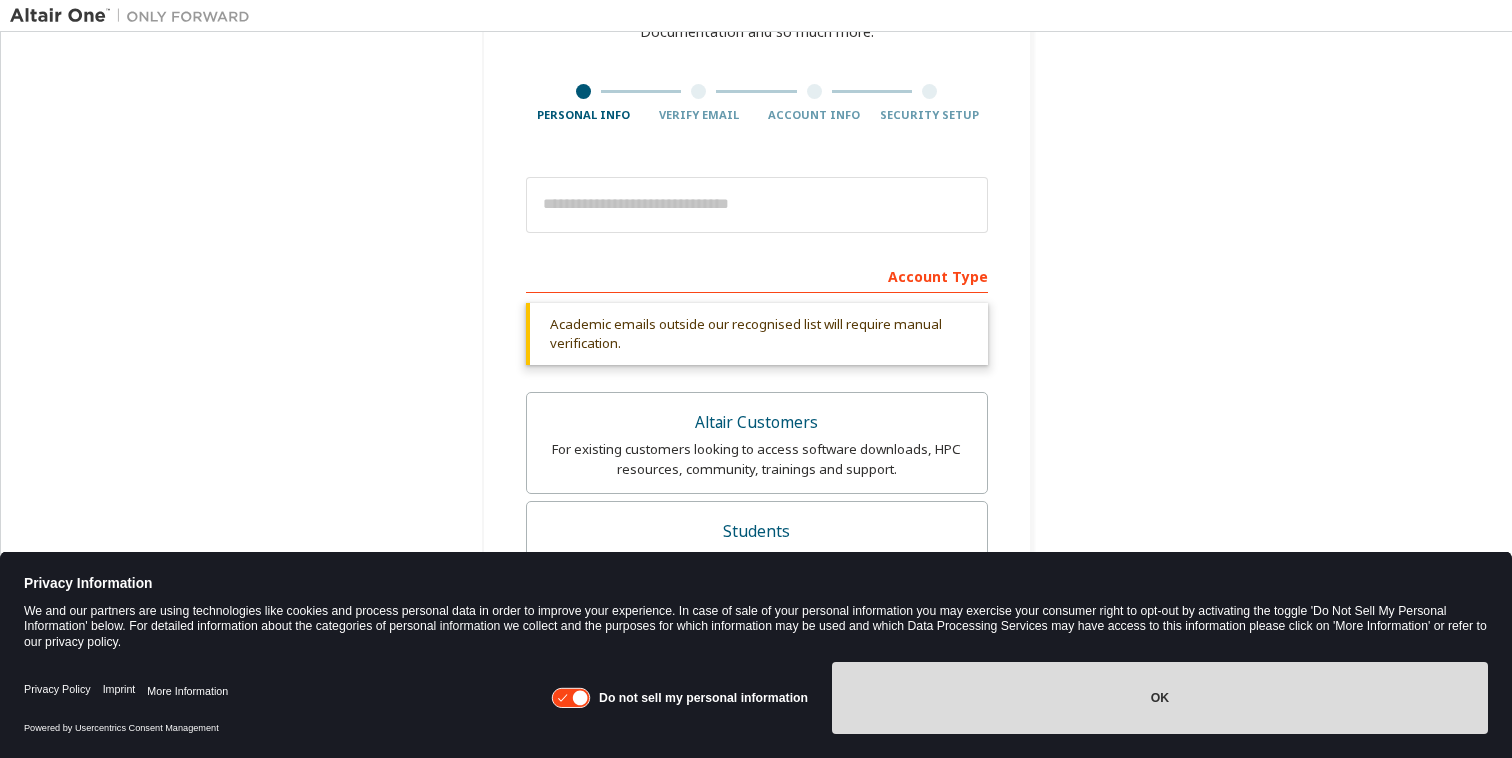 click on "OK" at bounding box center [1160, 698] 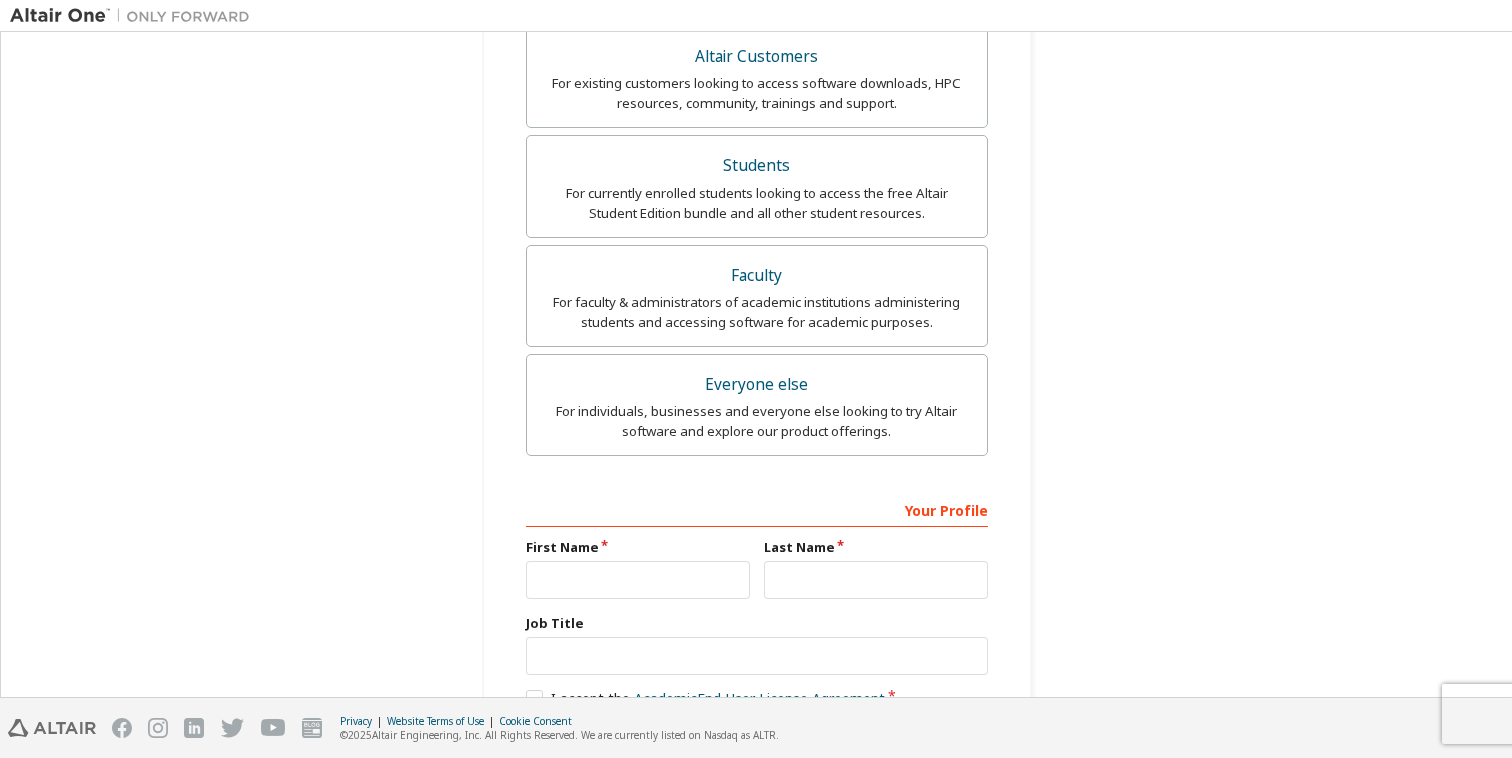 scroll, scrollTop: 518, scrollLeft: 0, axis: vertical 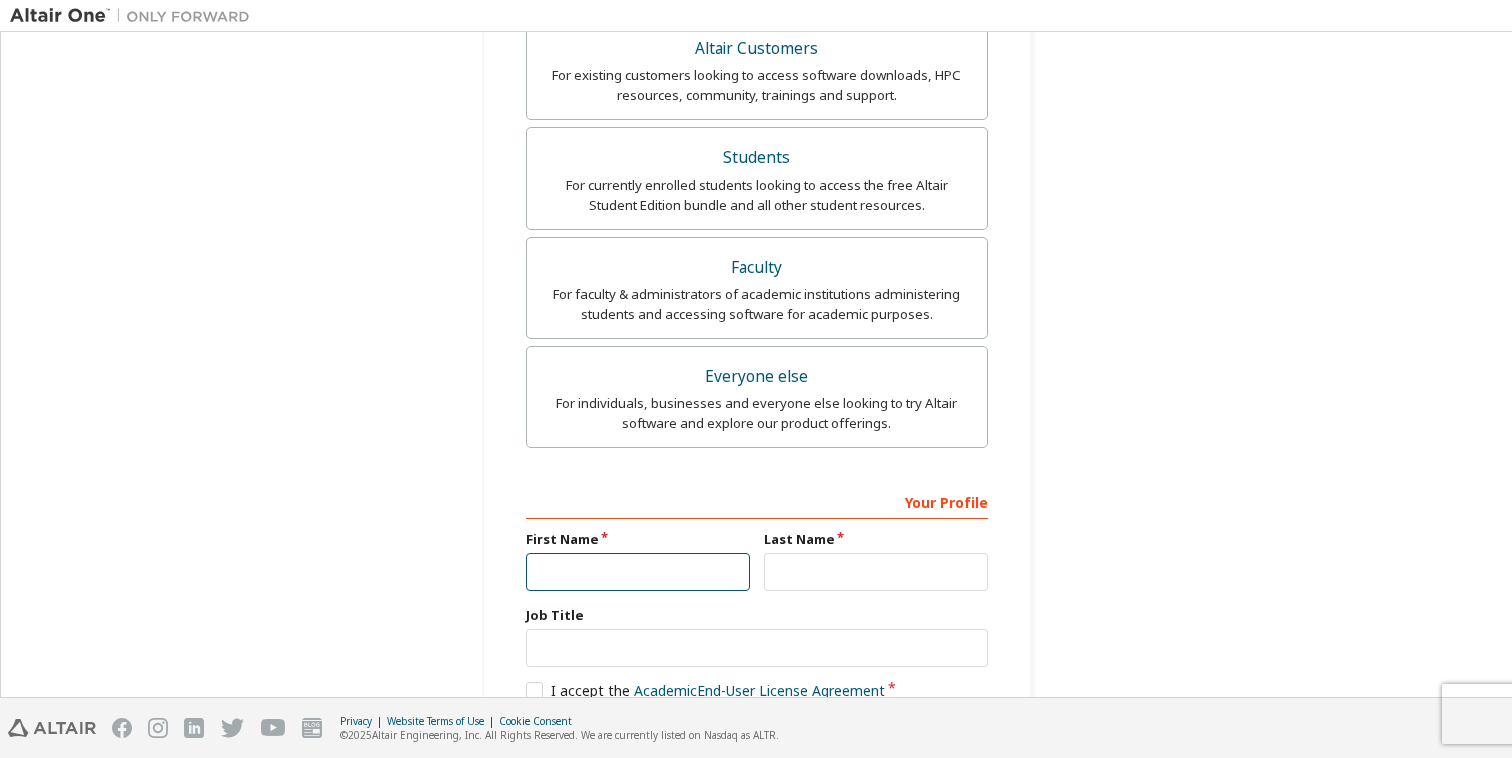 click at bounding box center [638, 572] 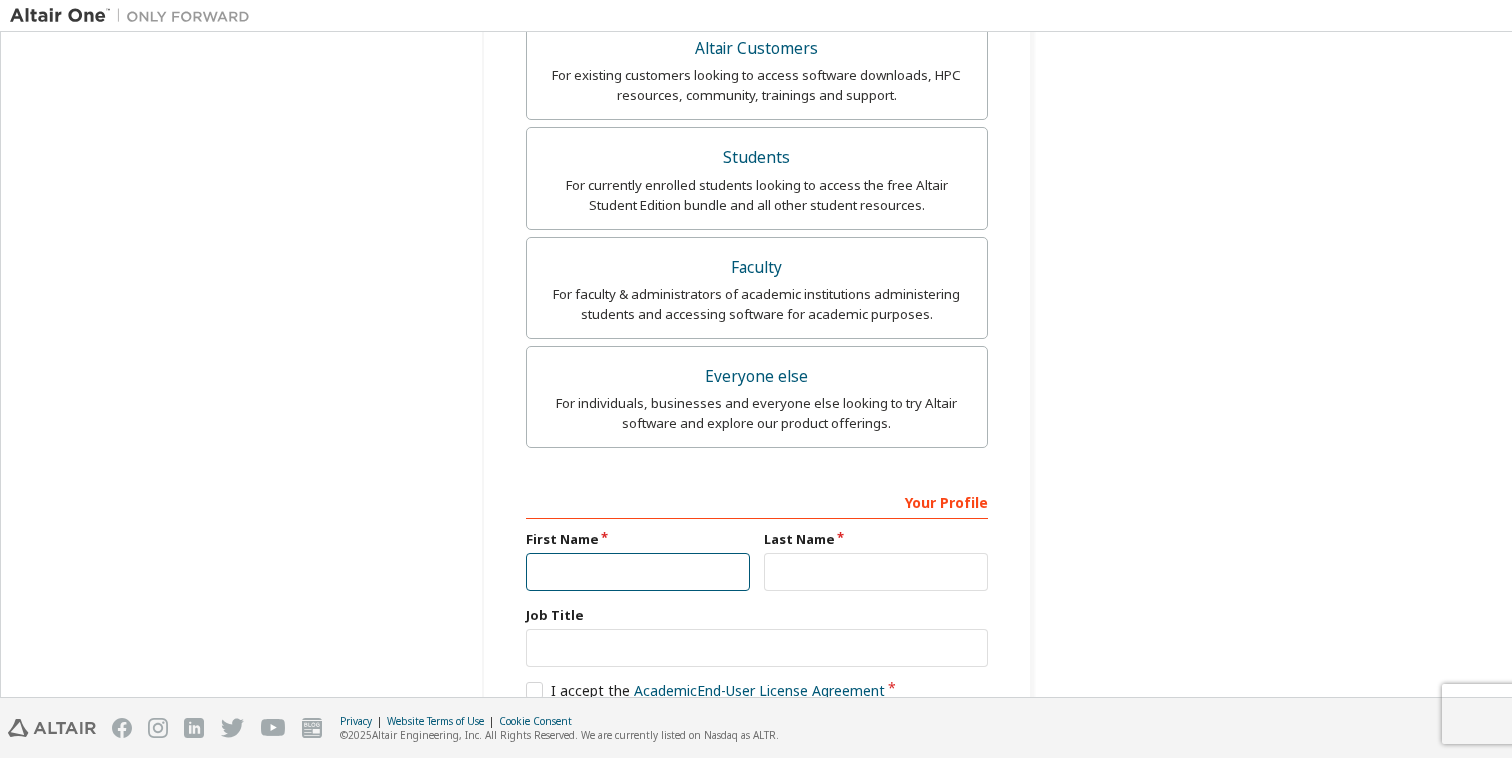 type on "*******" 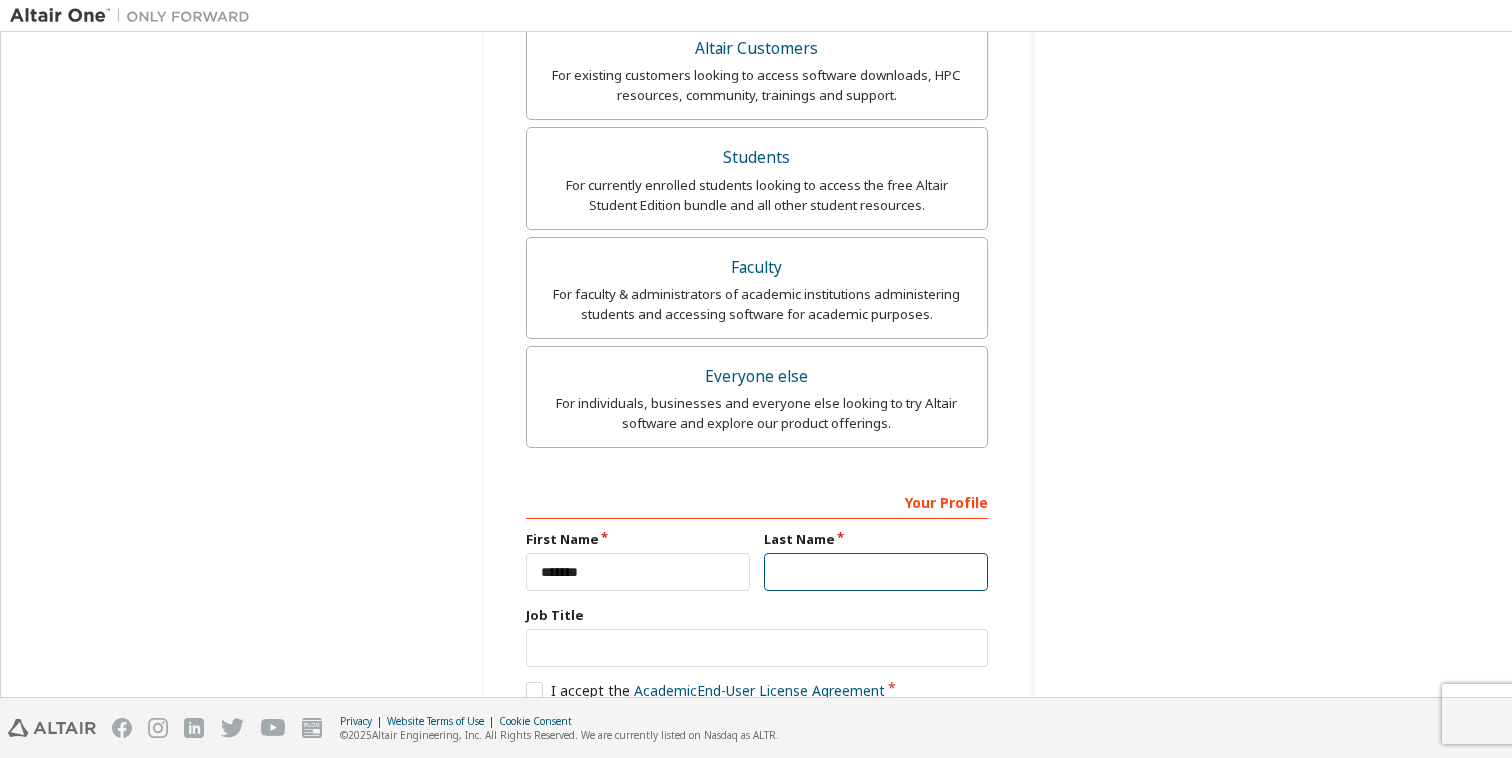 click at bounding box center (876, 572) 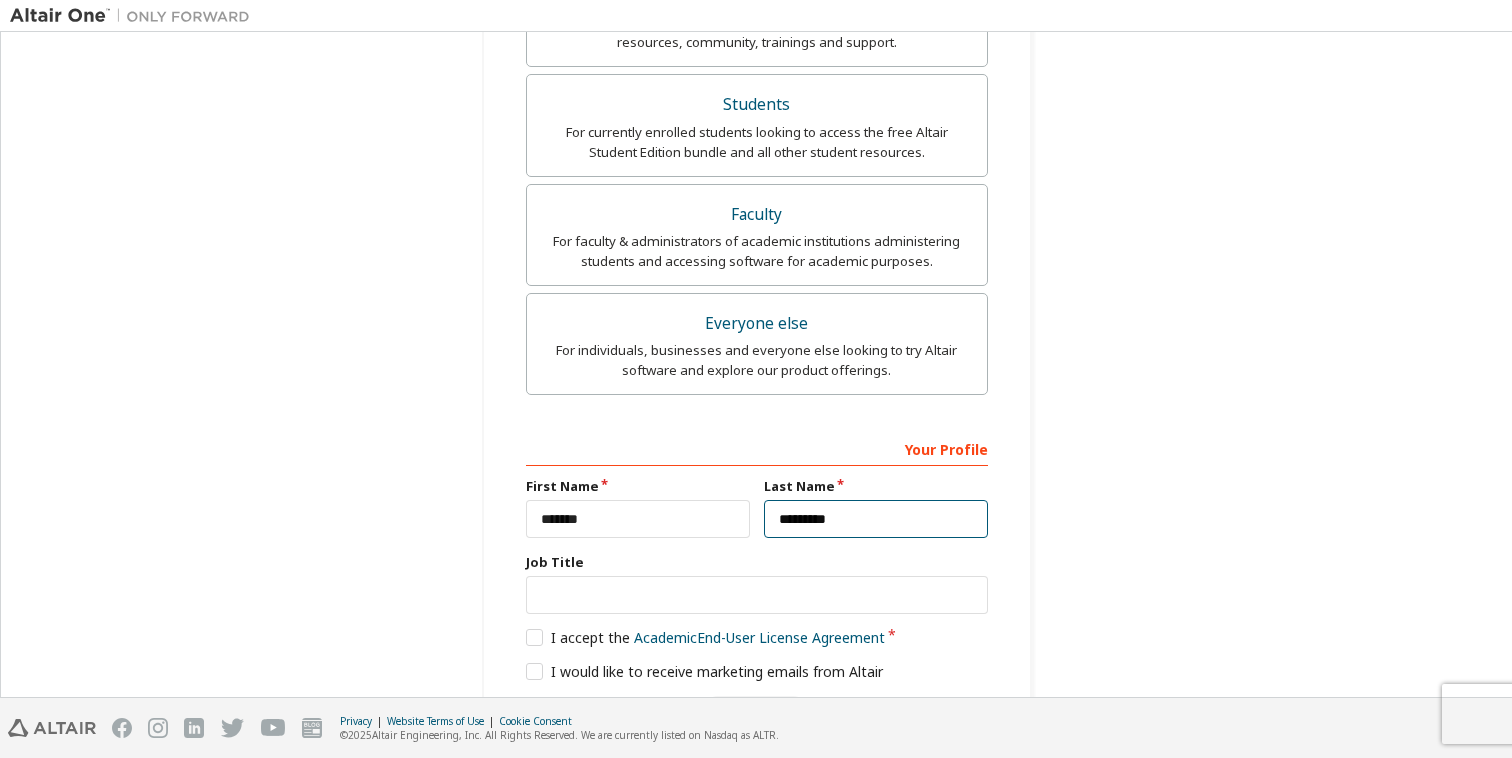 scroll, scrollTop: 644, scrollLeft: 0, axis: vertical 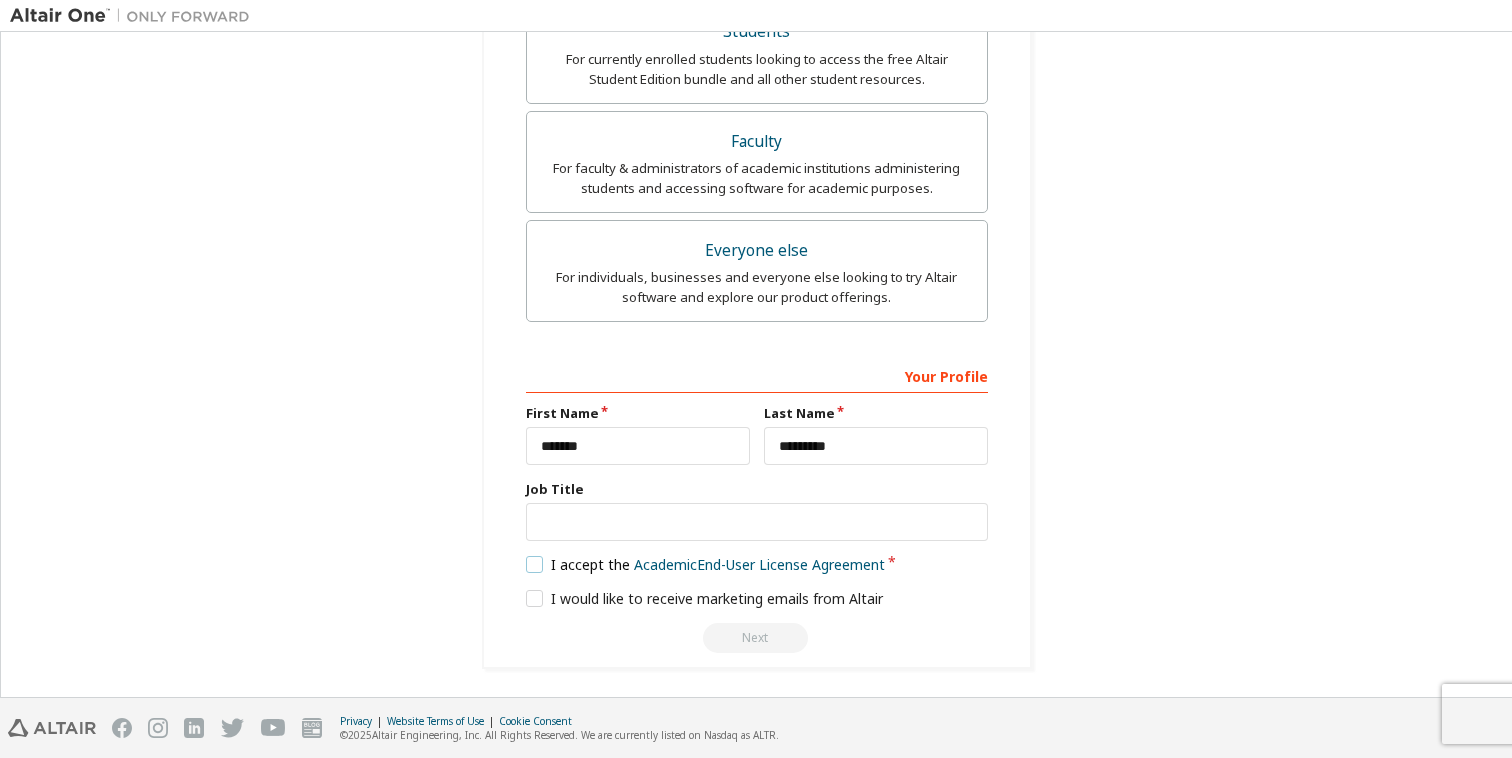 click on "I accept the   Academic   End-User License Agreement" at bounding box center (706, 564) 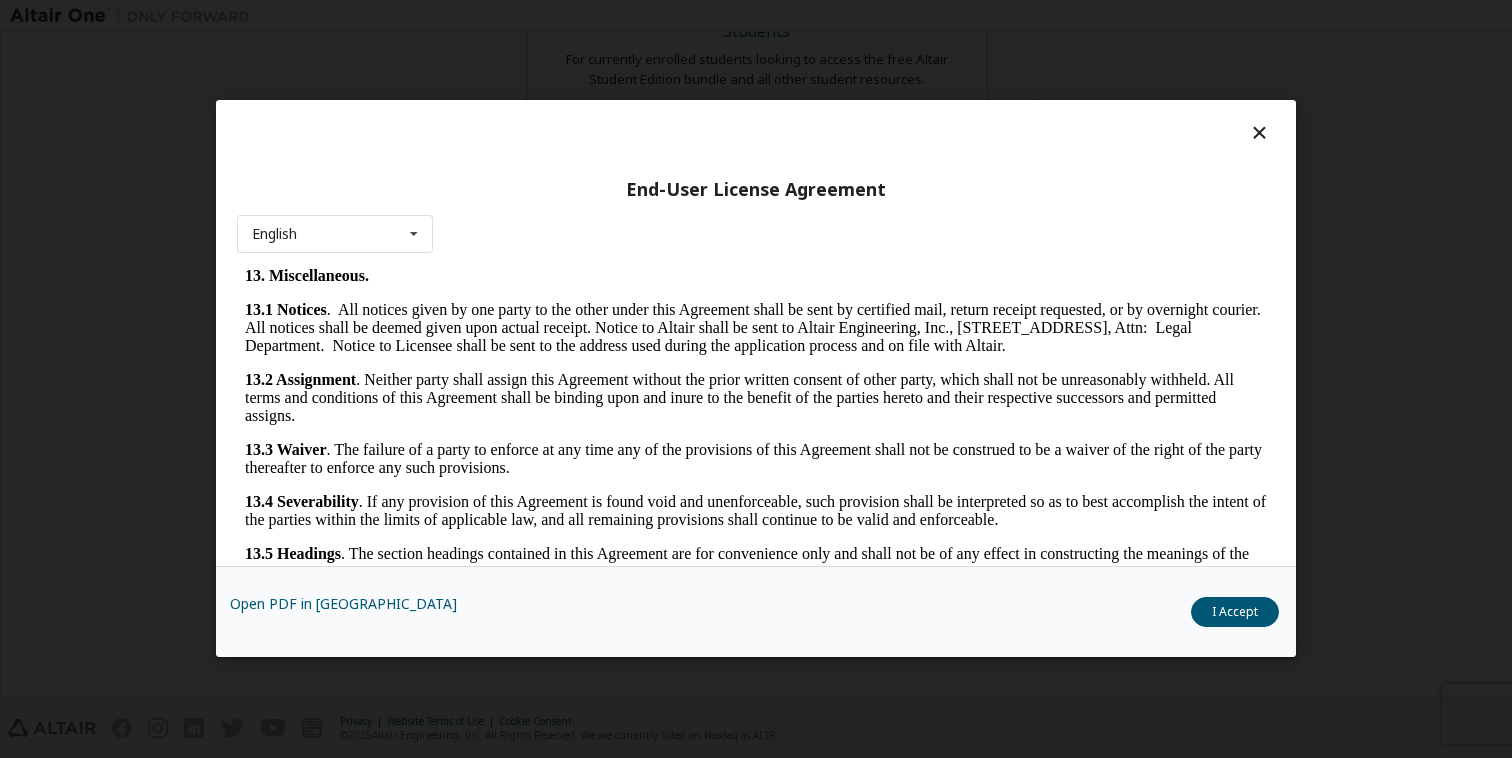 scroll, scrollTop: 3326, scrollLeft: 0, axis: vertical 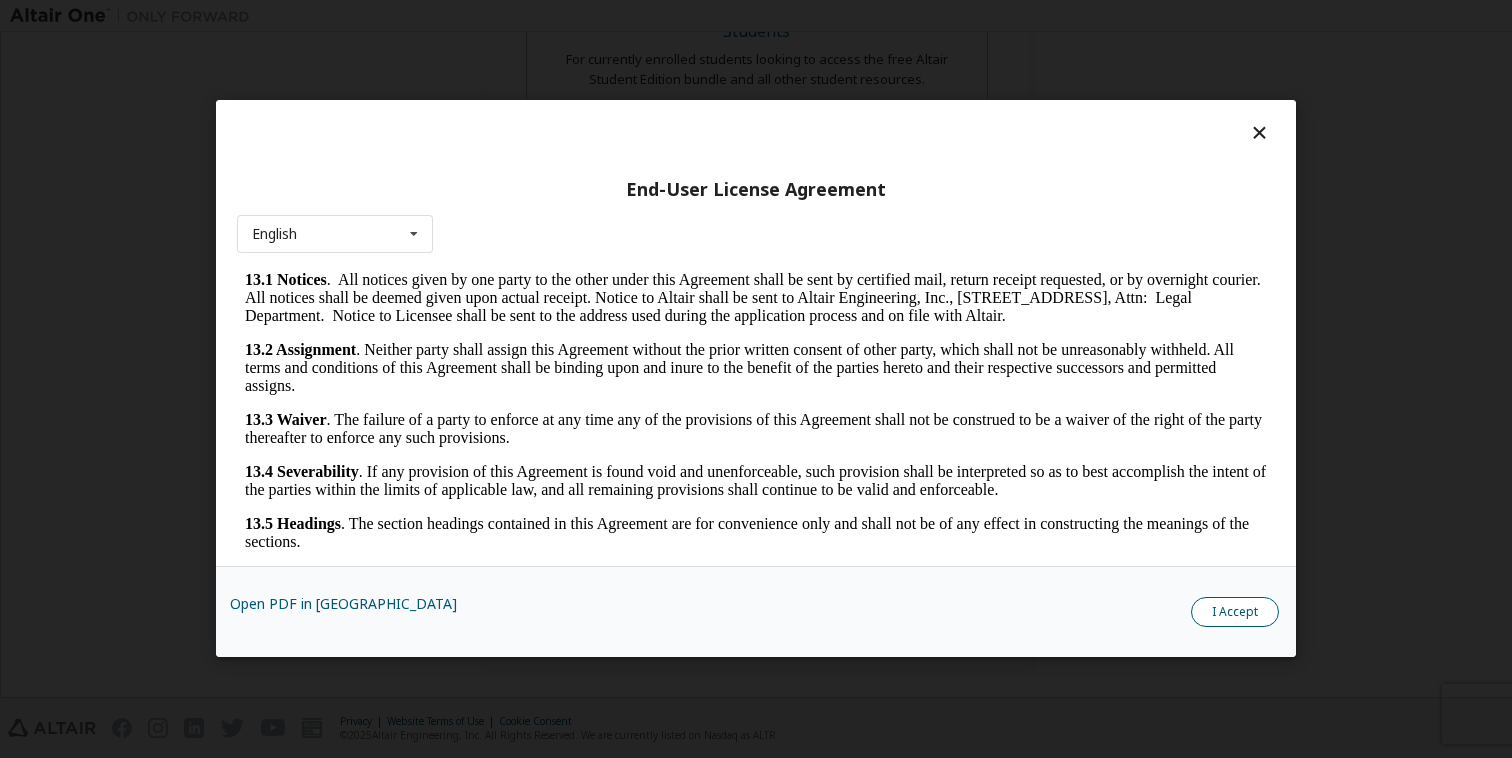 click on "I Accept" at bounding box center (1235, 613) 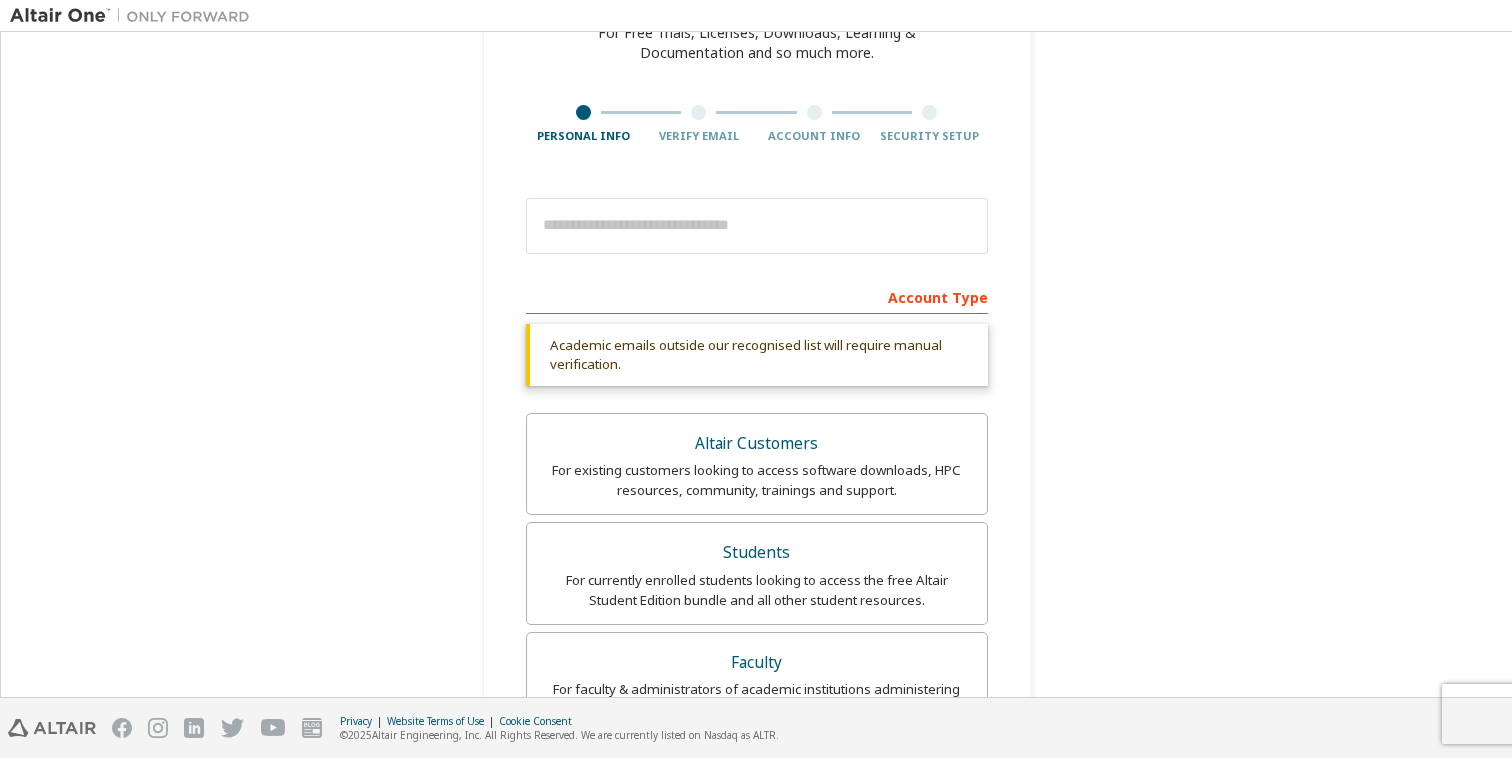 scroll, scrollTop: 107, scrollLeft: 0, axis: vertical 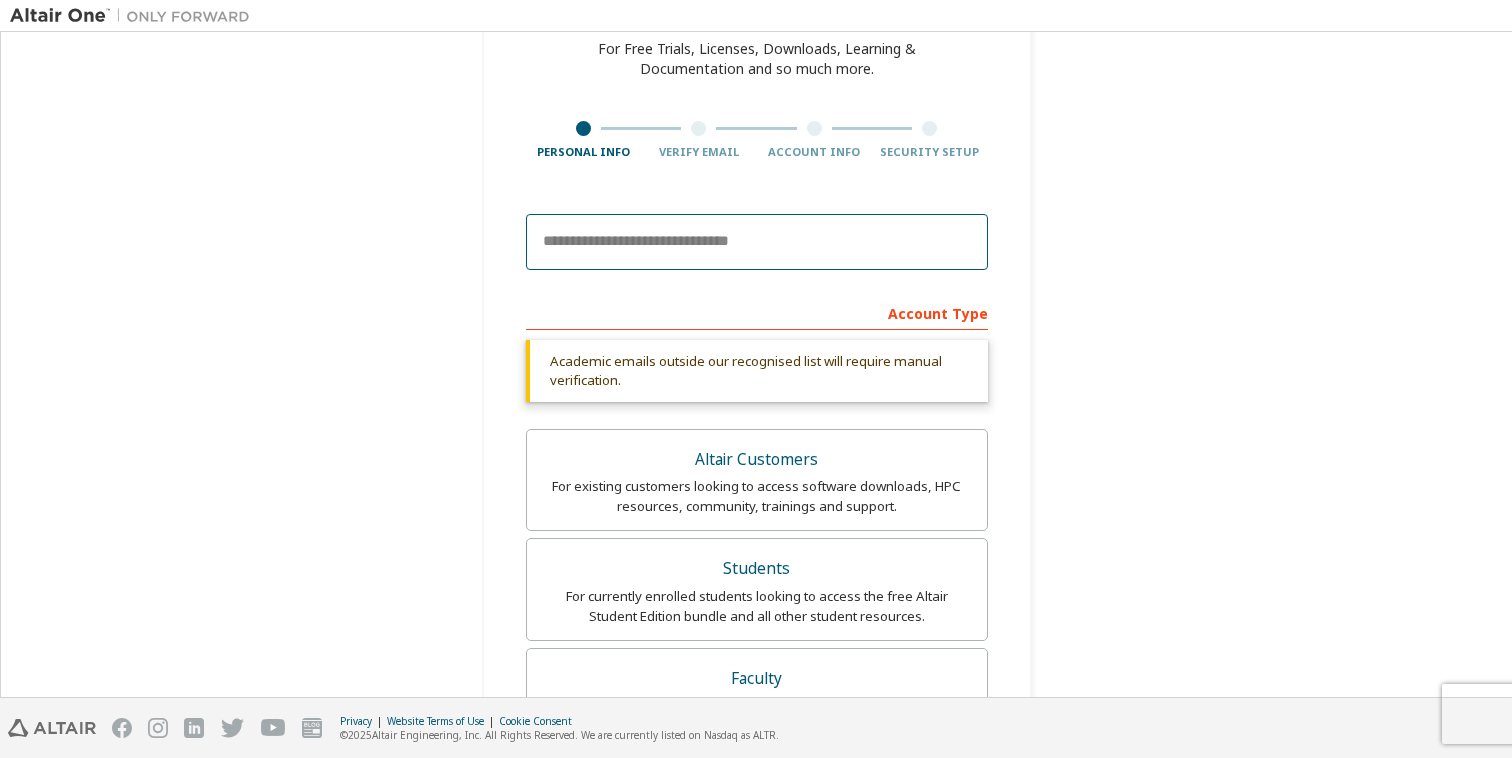click at bounding box center [757, 242] 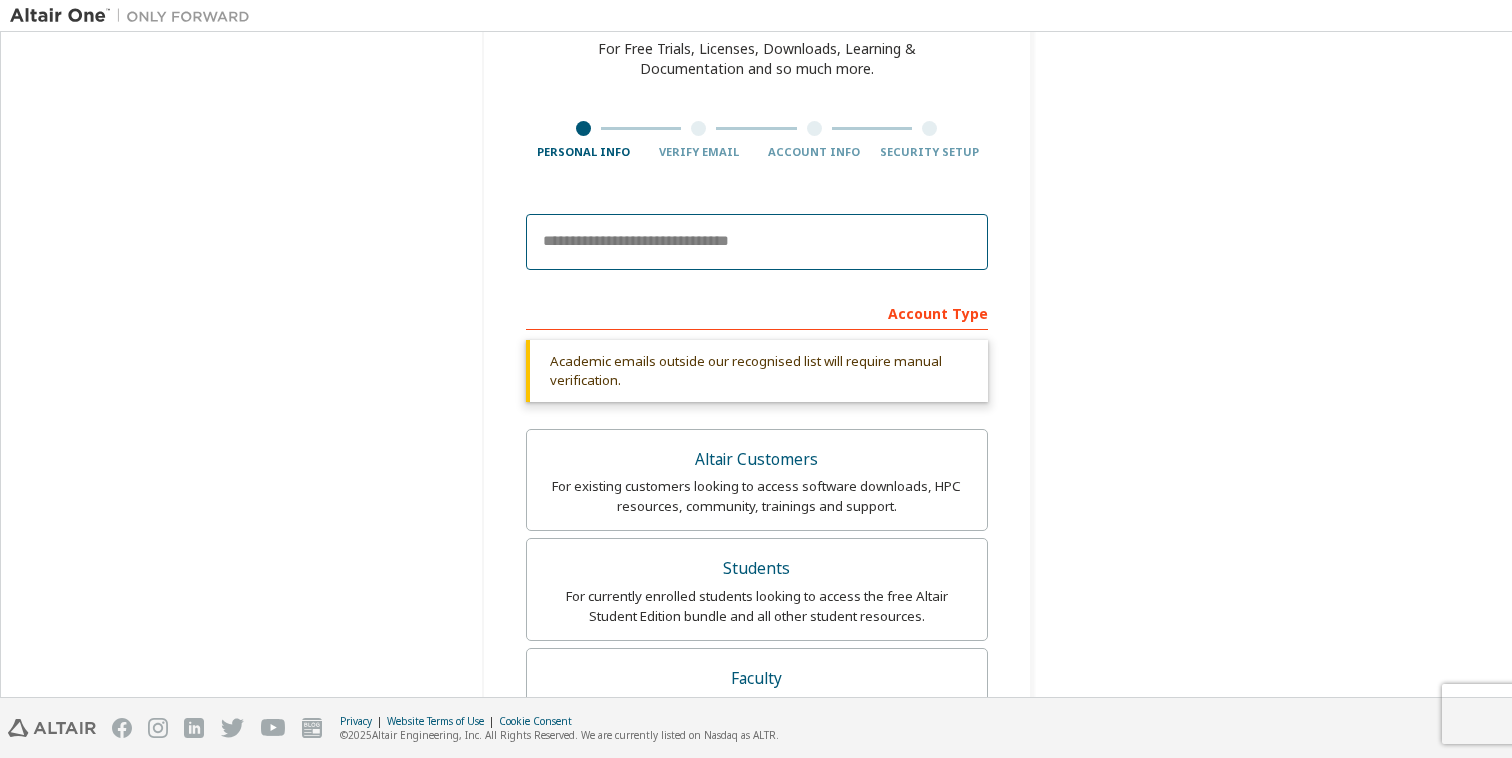 paste on "**********" 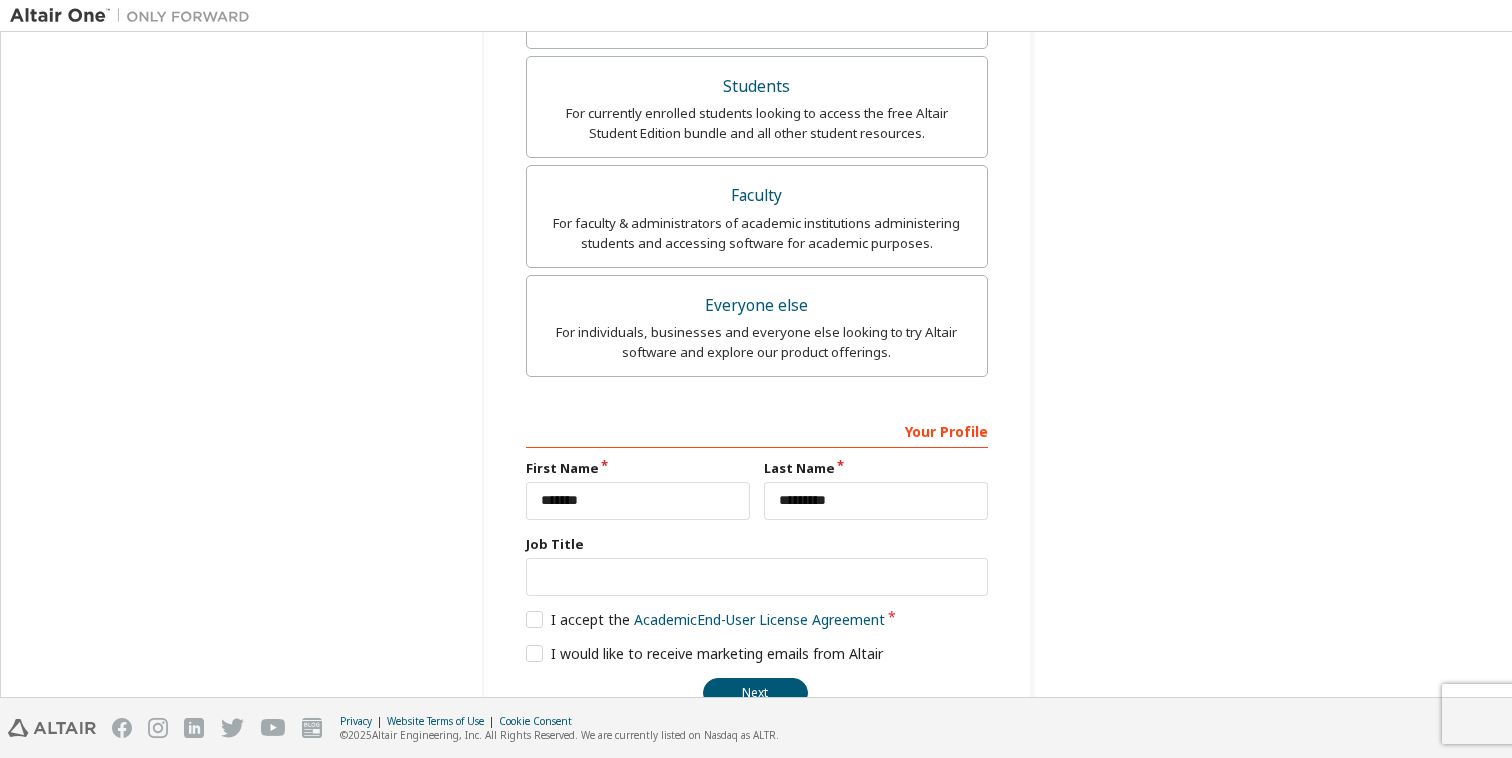 scroll, scrollTop: 569, scrollLeft: 0, axis: vertical 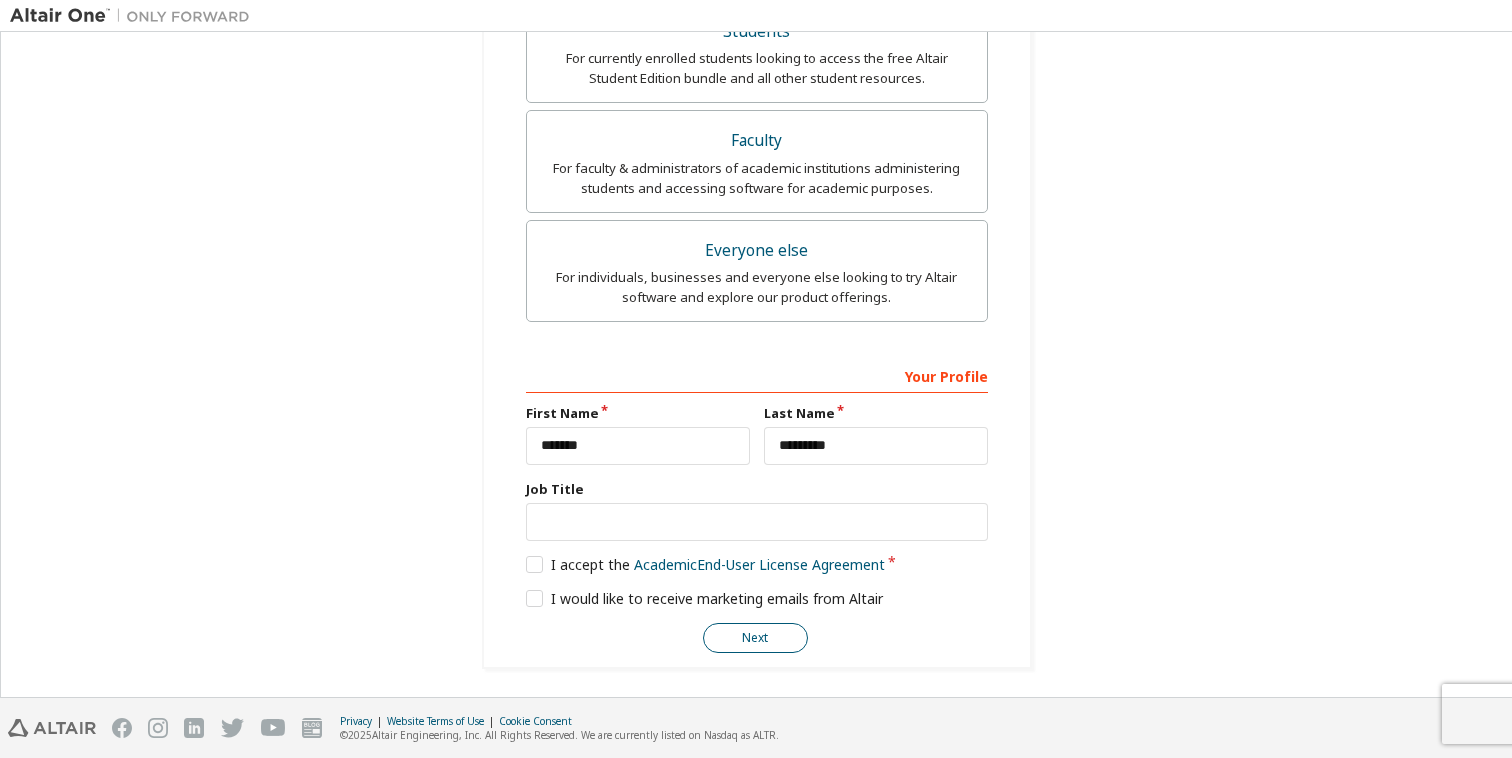 type on "**********" 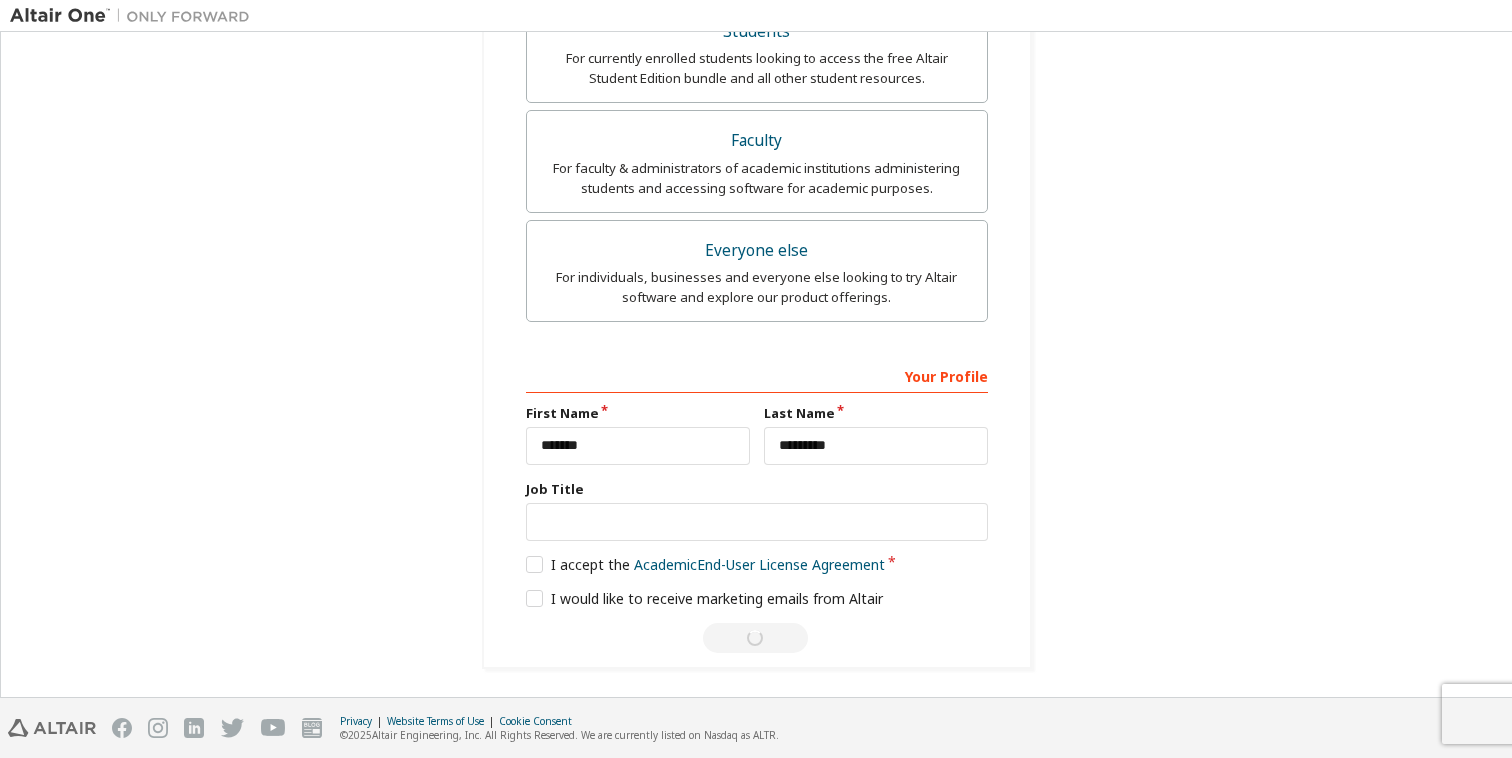 scroll, scrollTop: 0, scrollLeft: 0, axis: both 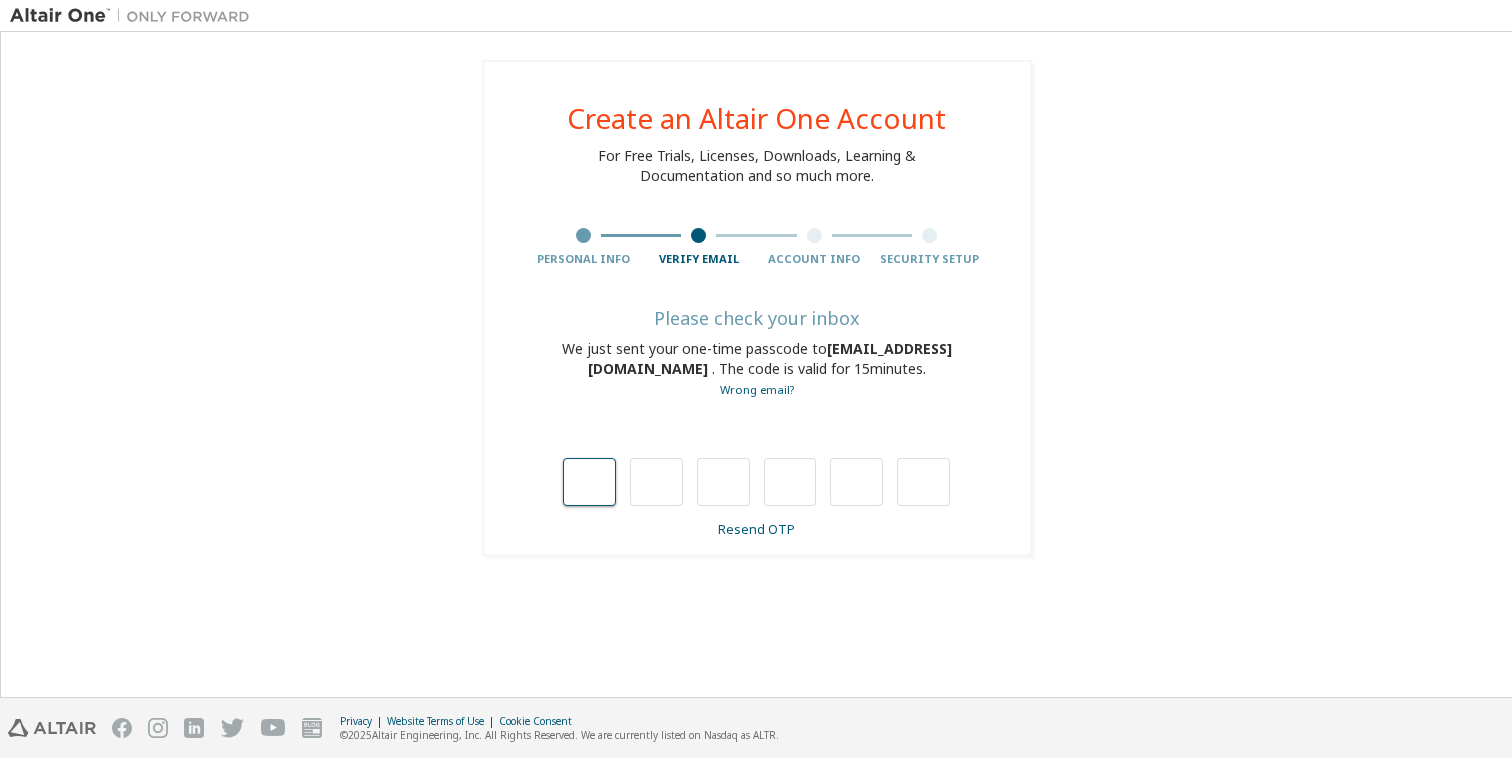 click at bounding box center [589, 482] 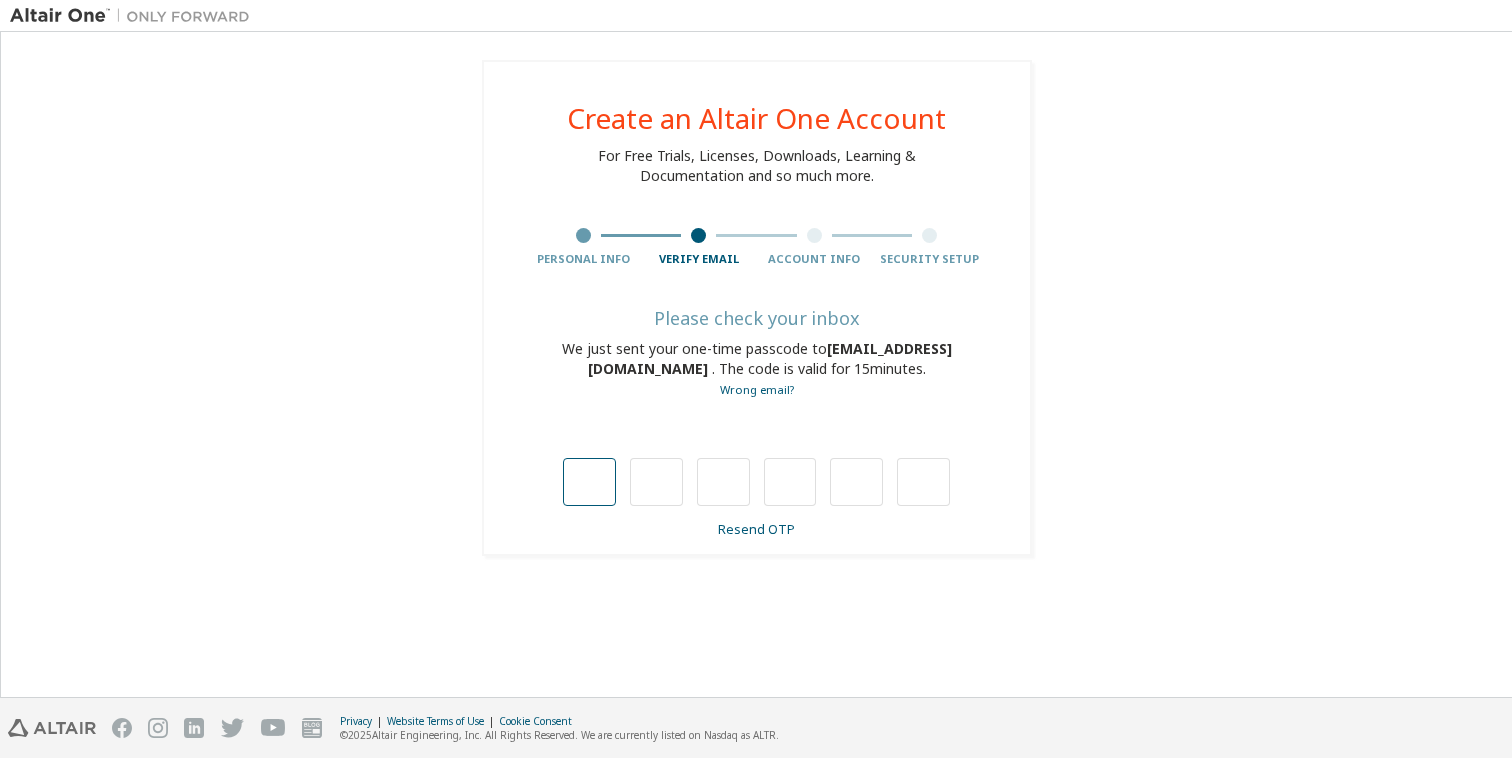 type on "*" 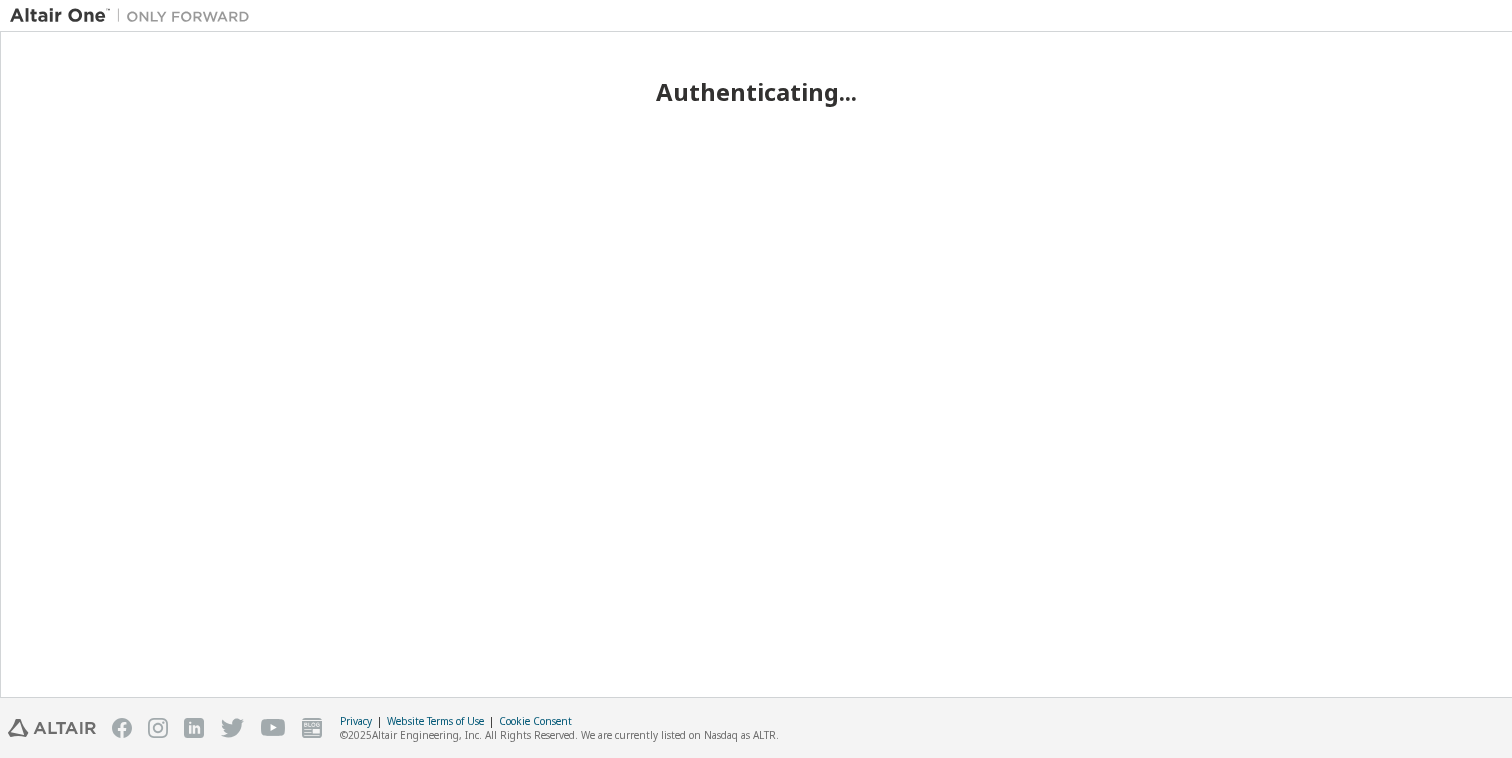 scroll, scrollTop: 0, scrollLeft: 0, axis: both 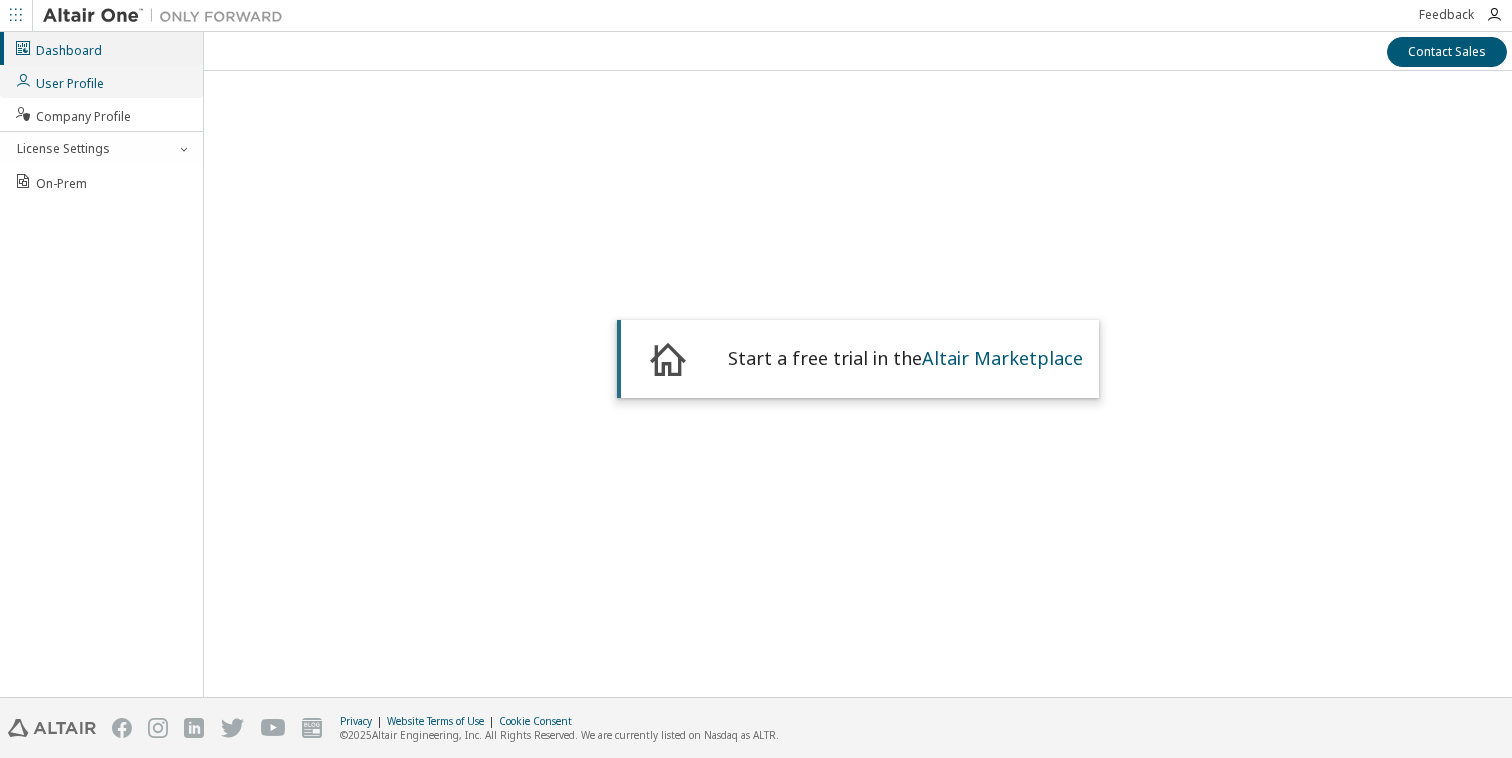 click on "User Profile" at bounding box center (59, 81) 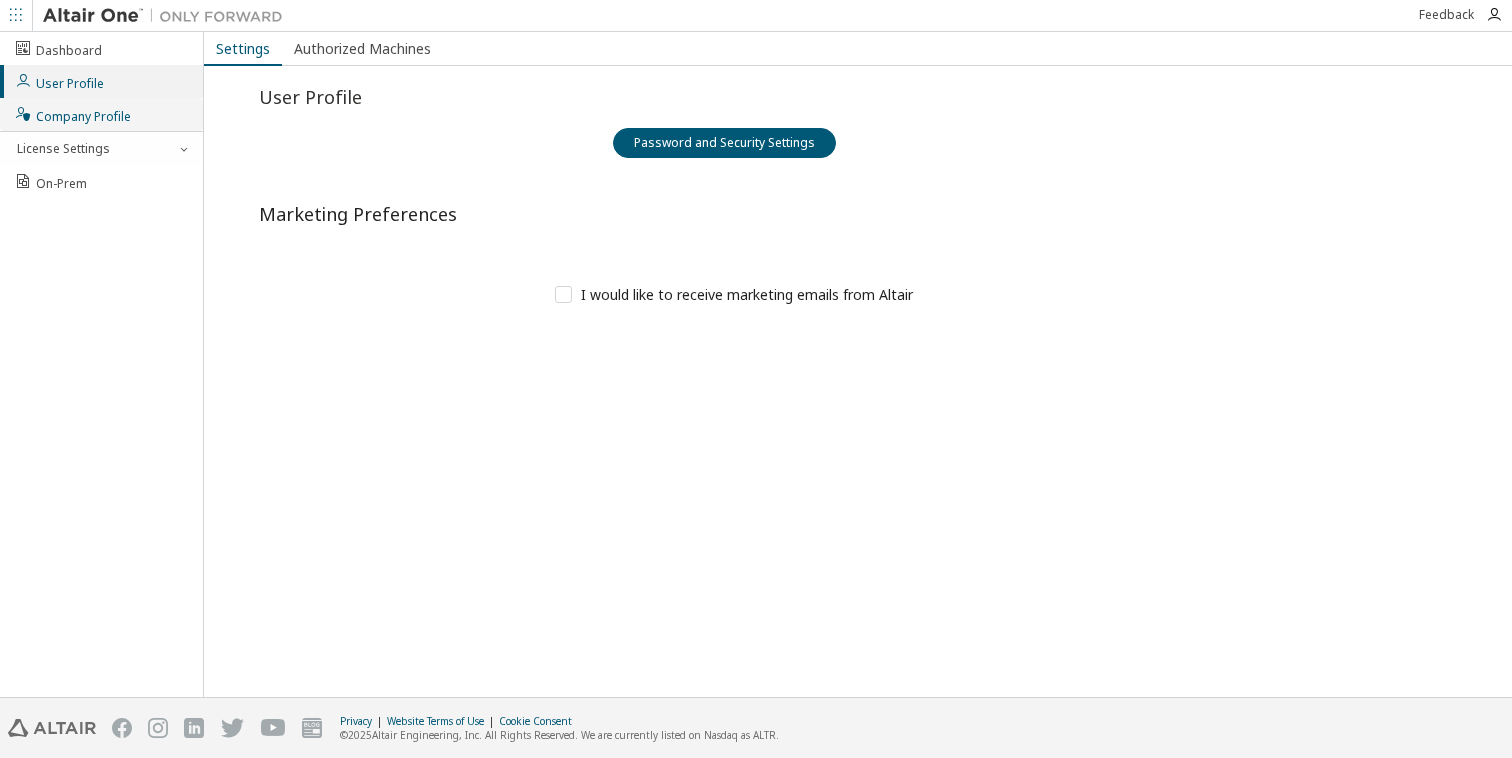 click on "Company Profile" at bounding box center (101, 114) 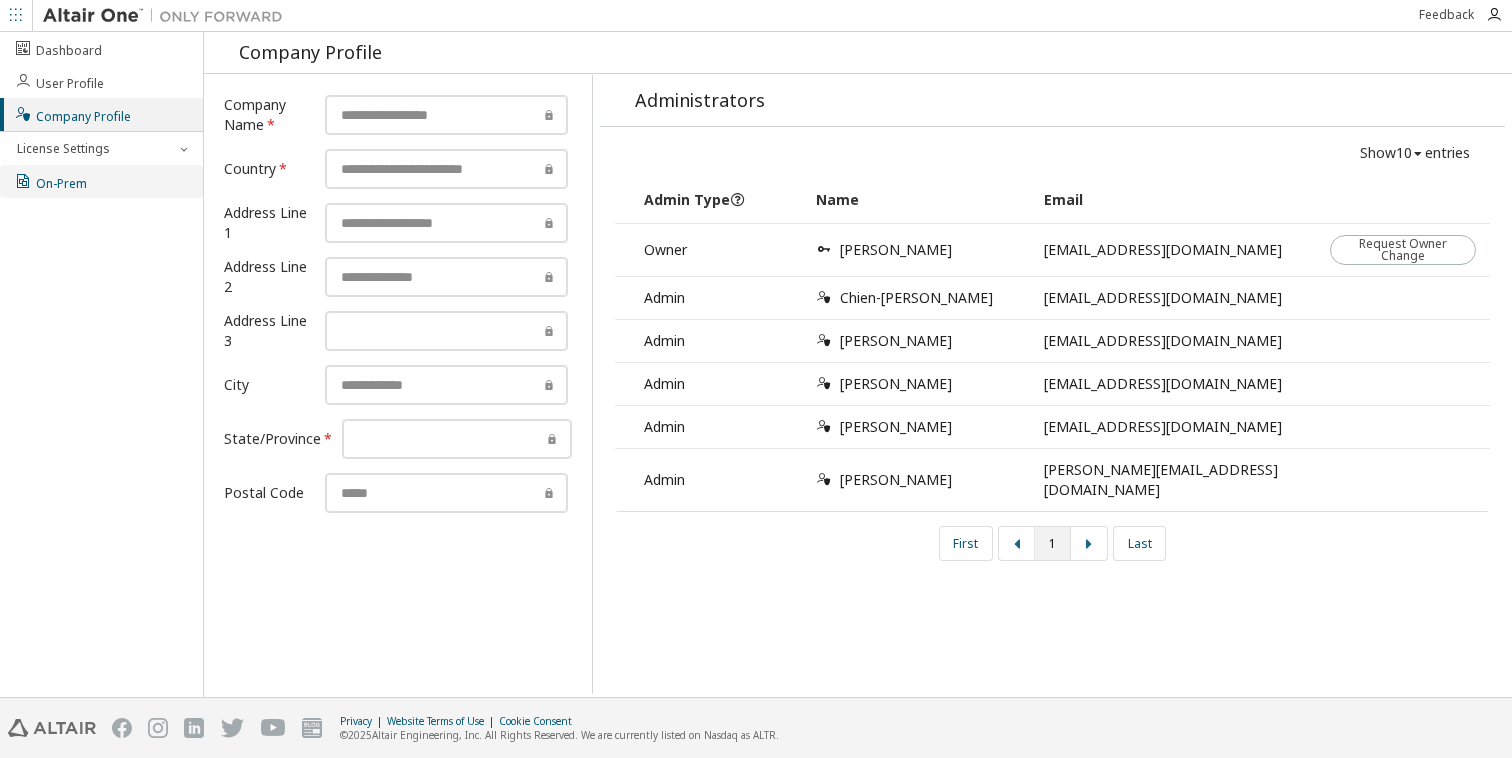 click on "On-Prem" at bounding box center (101, 181) 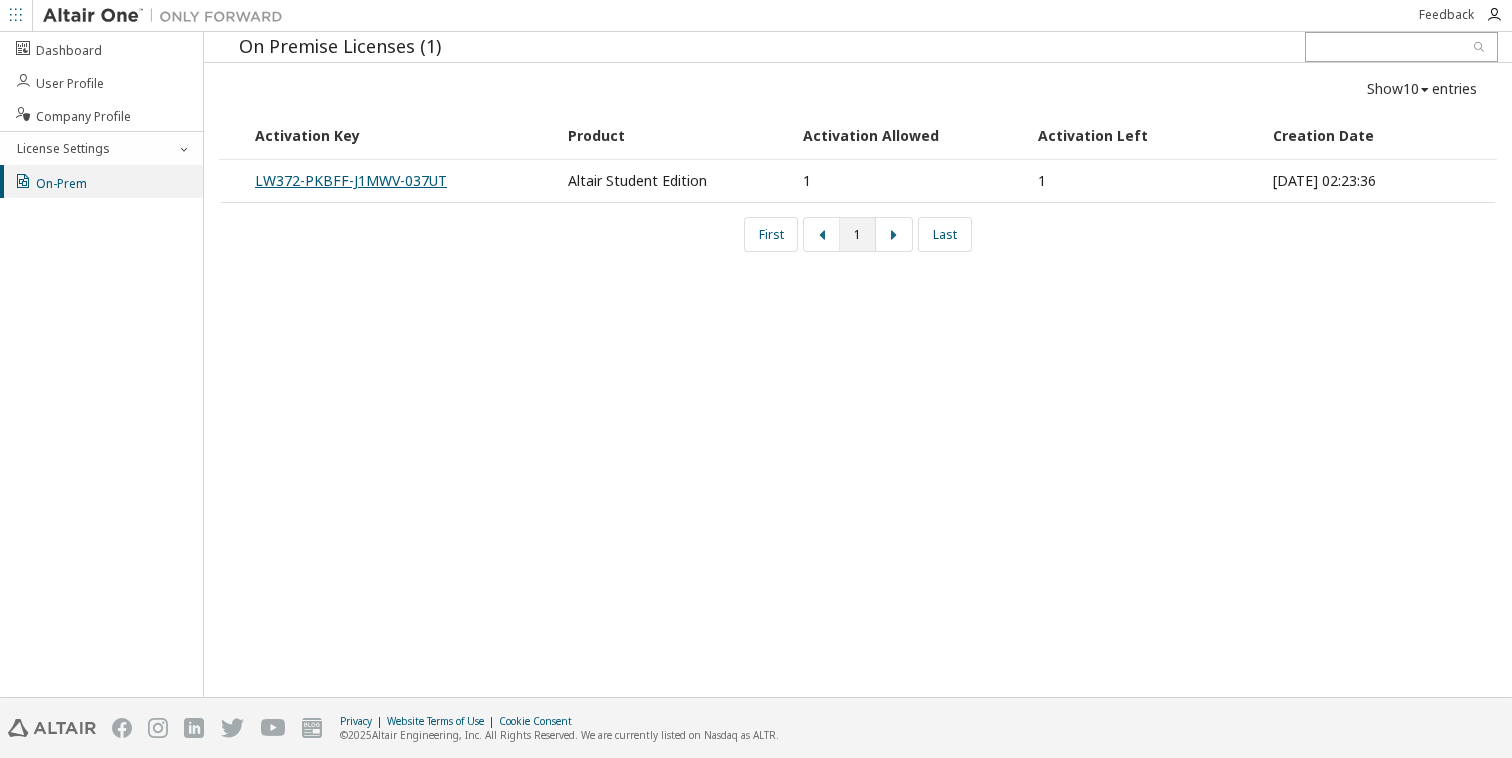 click on "LW372-PKBFF-J1MWV-037UT" at bounding box center [351, 180] 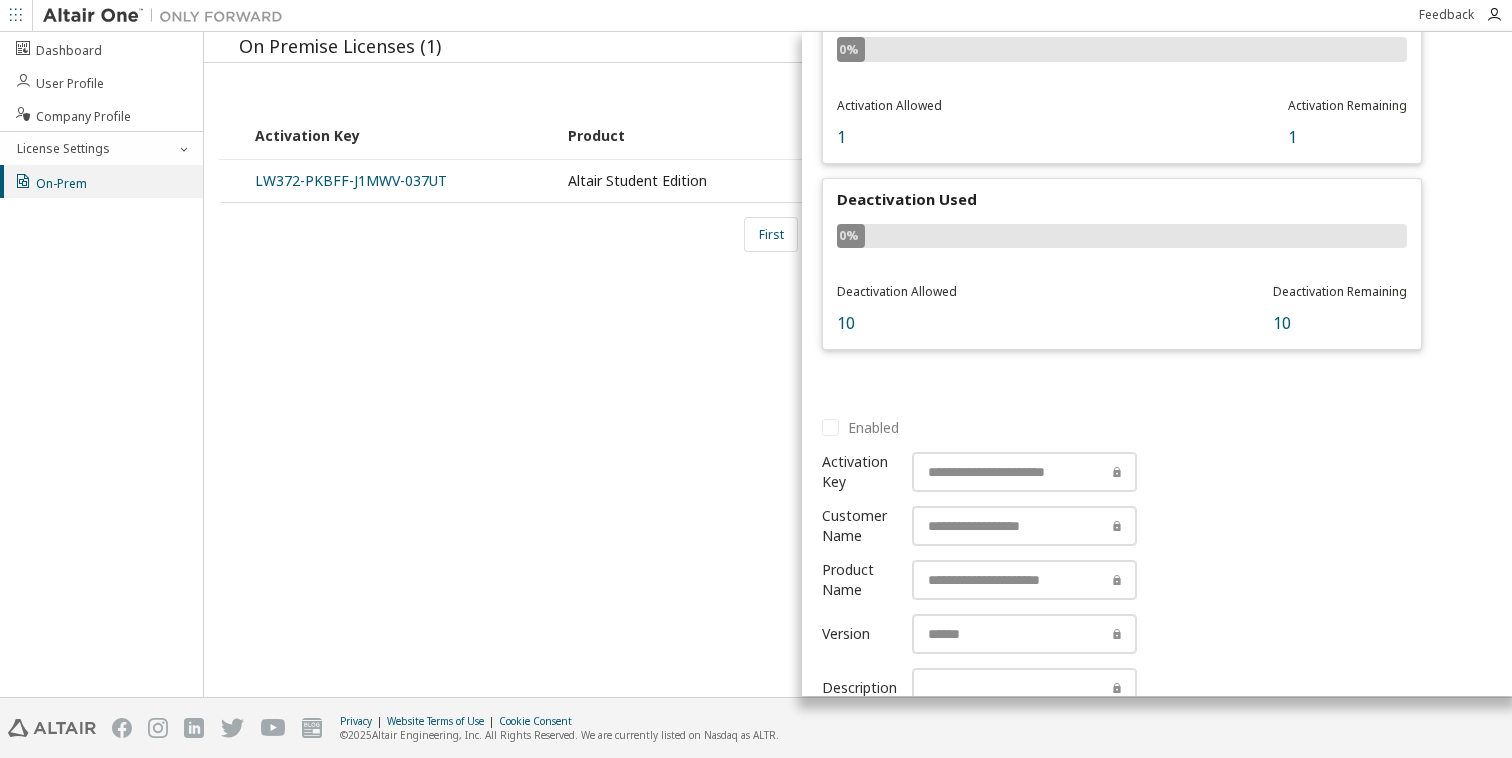scroll, scrollTop: 0, scrollLeft: 0, axis: both 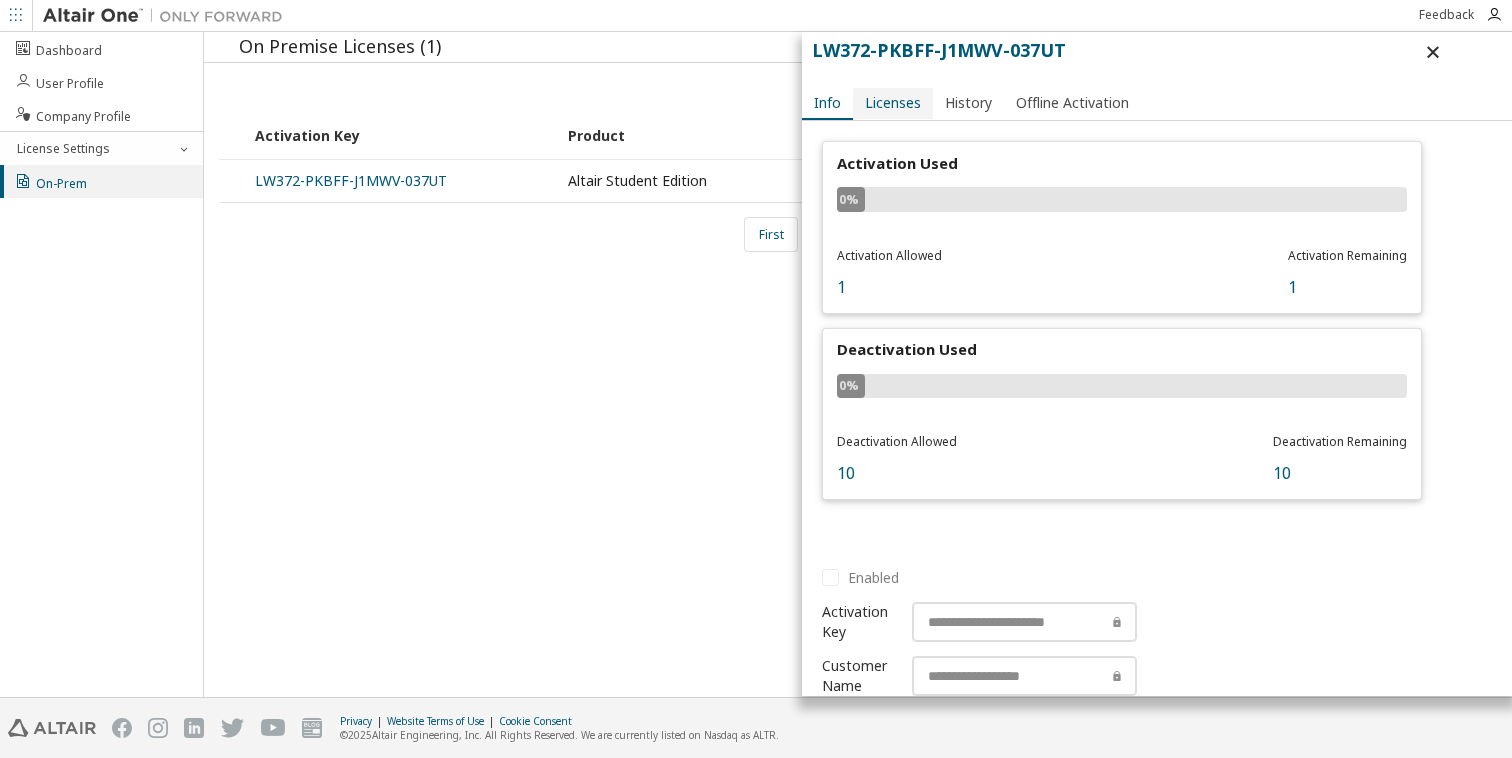 click on "Licenses" at bounding box center [893, 103] 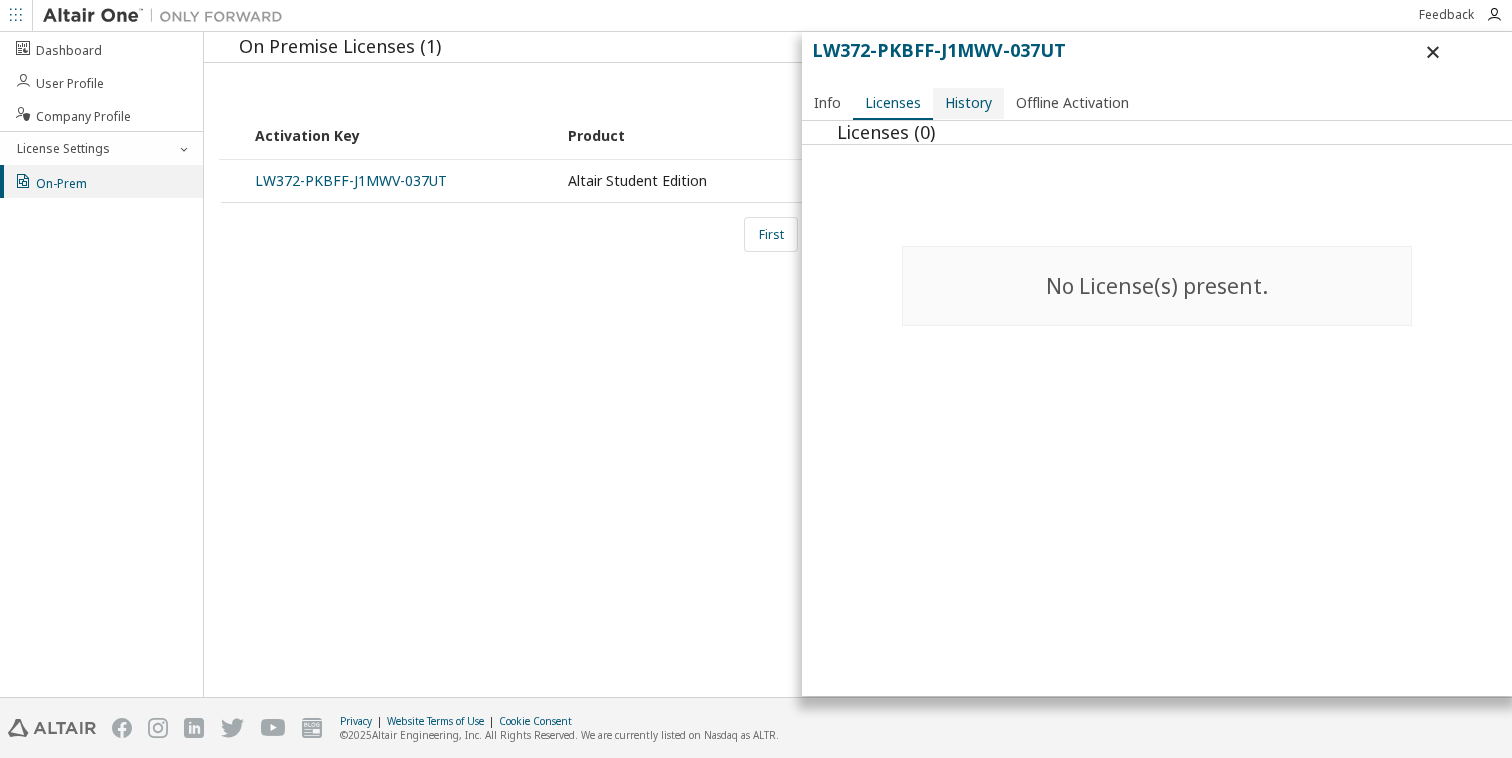 click on "History" at bounding box center [968, 103] 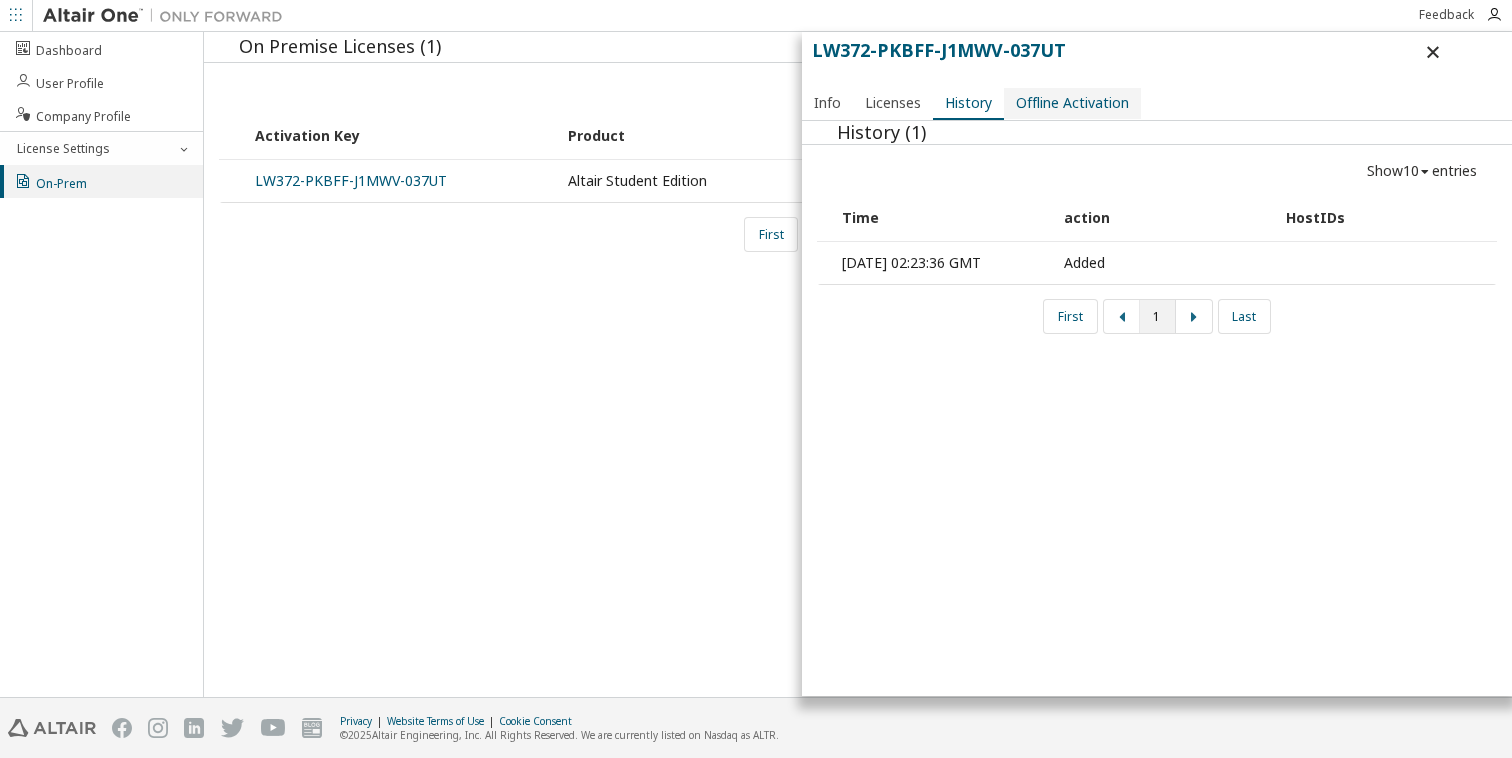 click on "Offline Activation" at bounding box center [1072, 103] 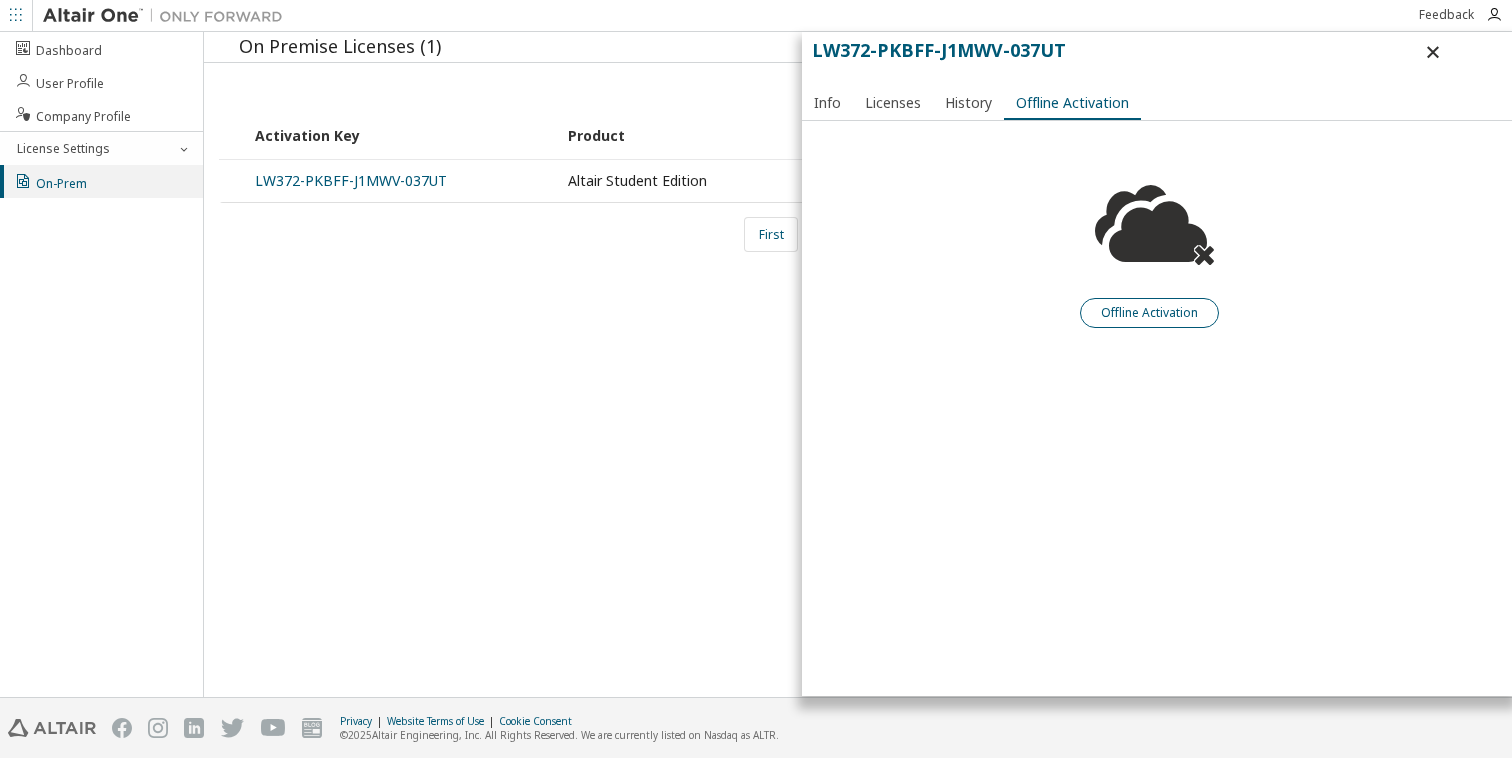 click on "Offline Activation" at bounding box center (1149, 313) 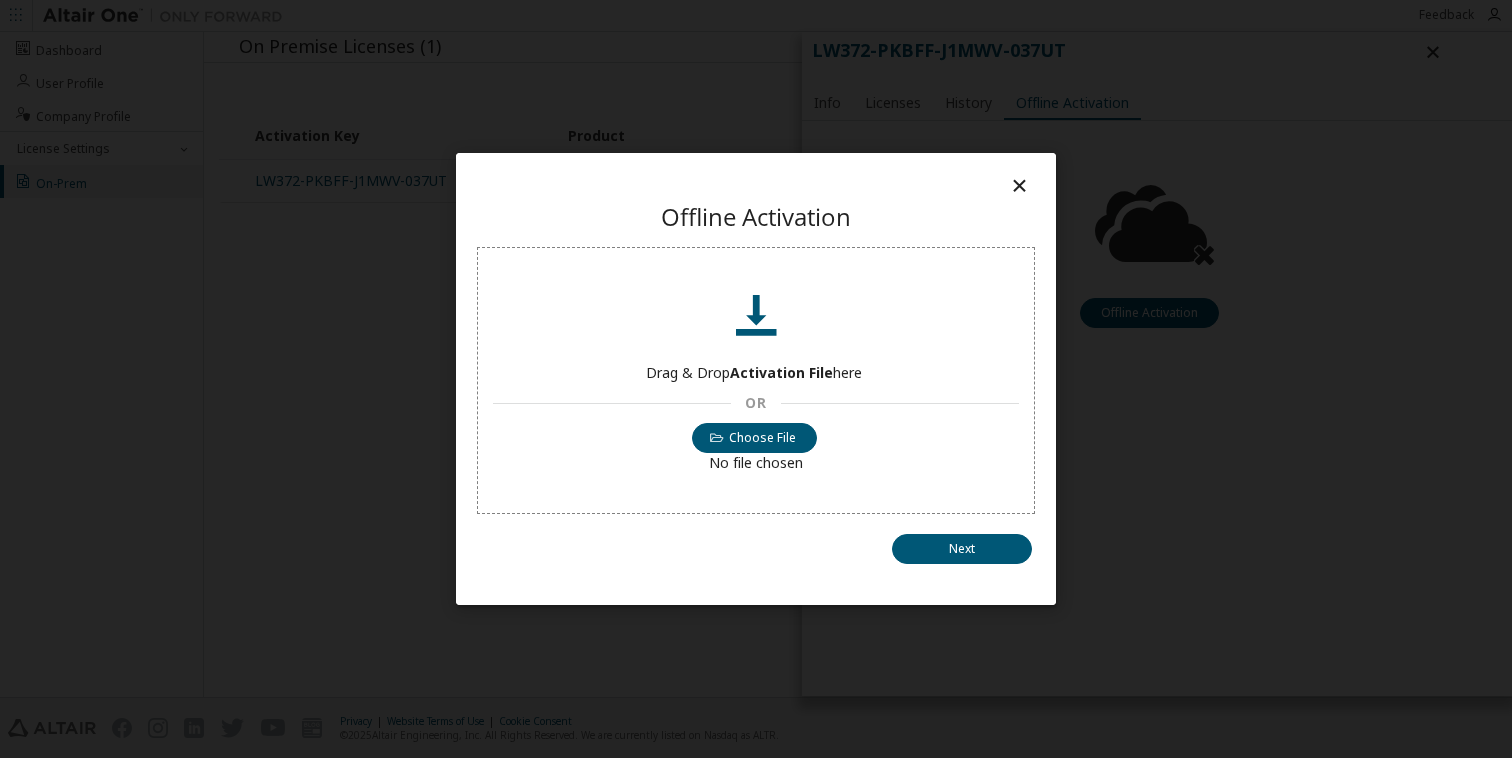 click at bounding box center [1019, 185] 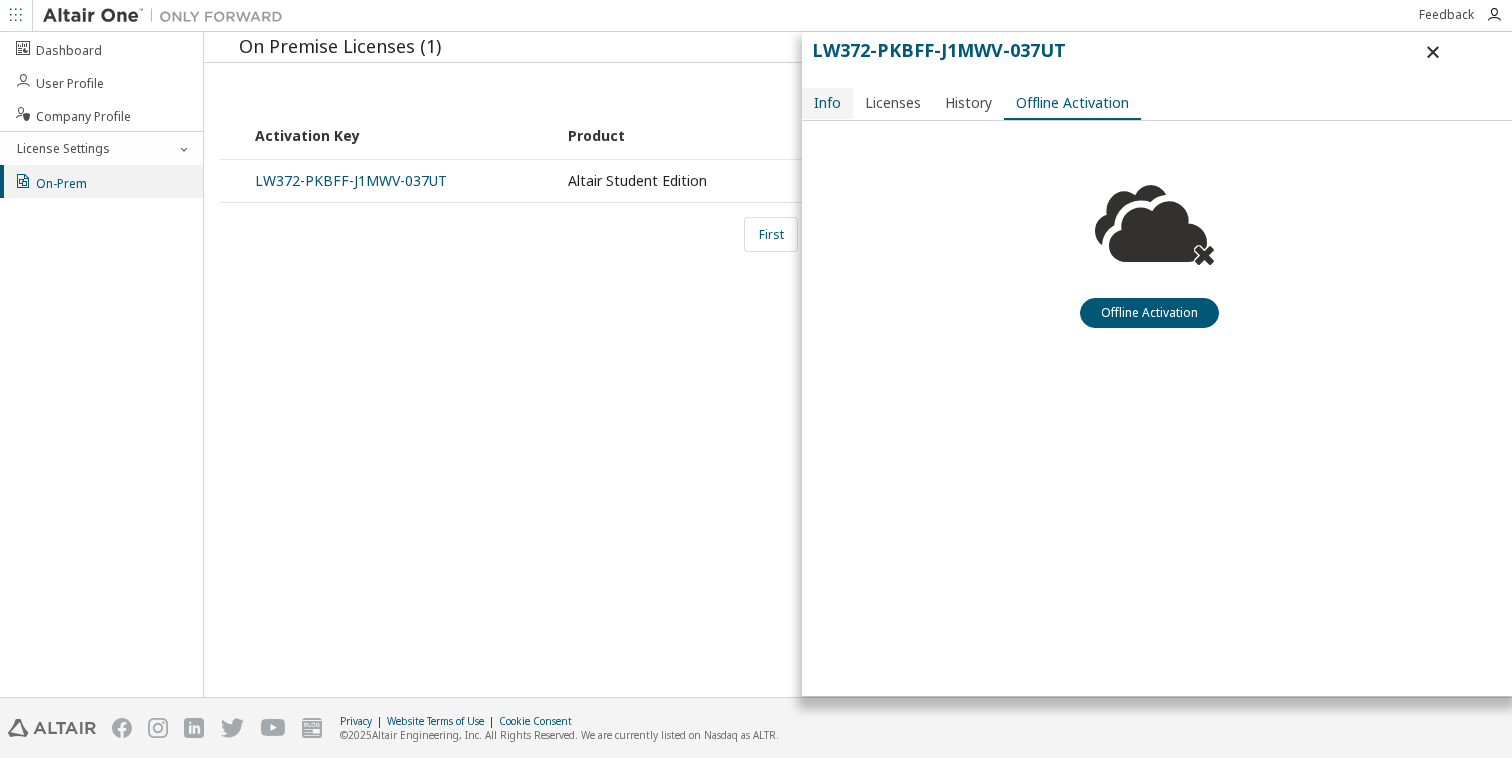click on "Info" at bounding box center [827, 103] 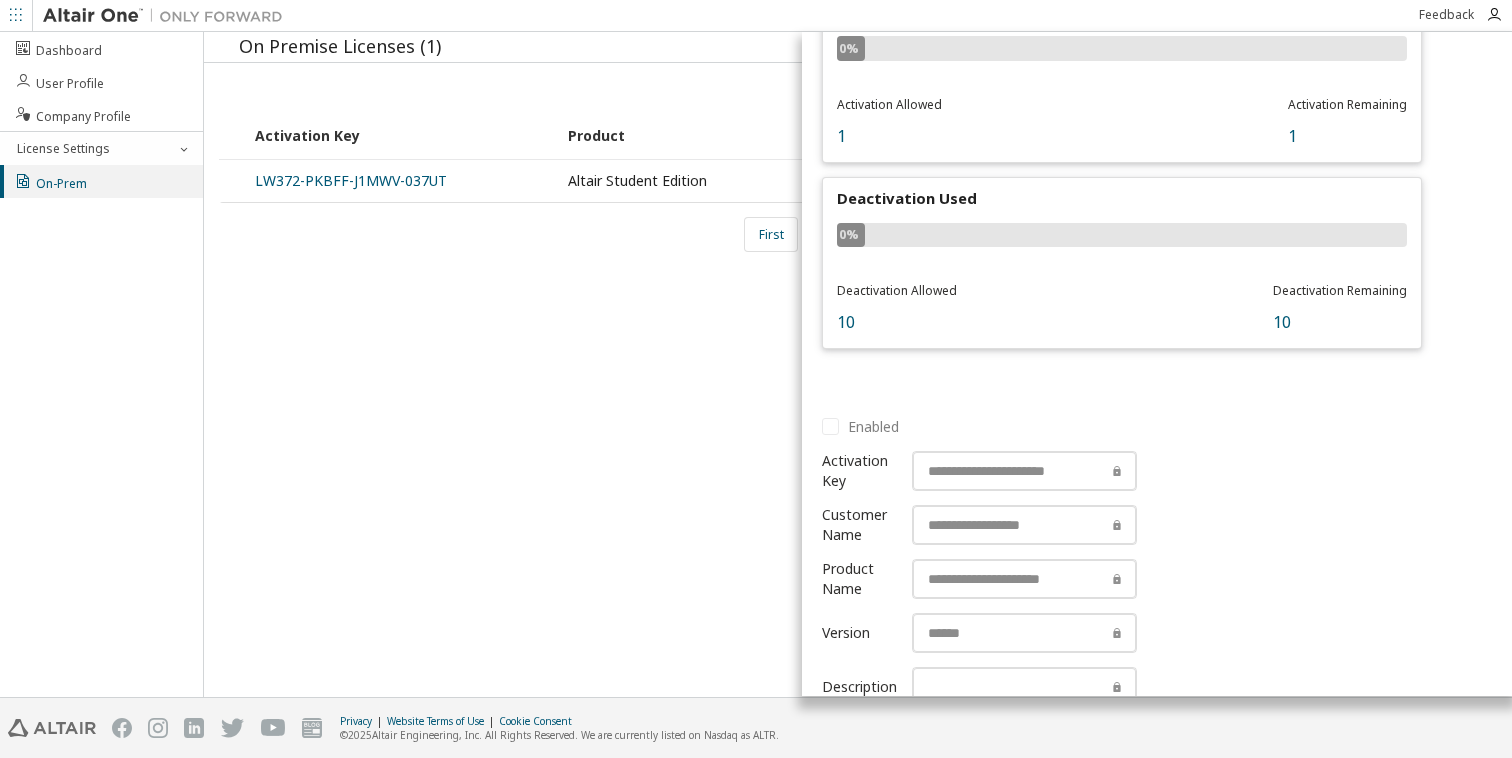 scroll, scrollTop: 152, scrollLeft: 0, axis: vertical 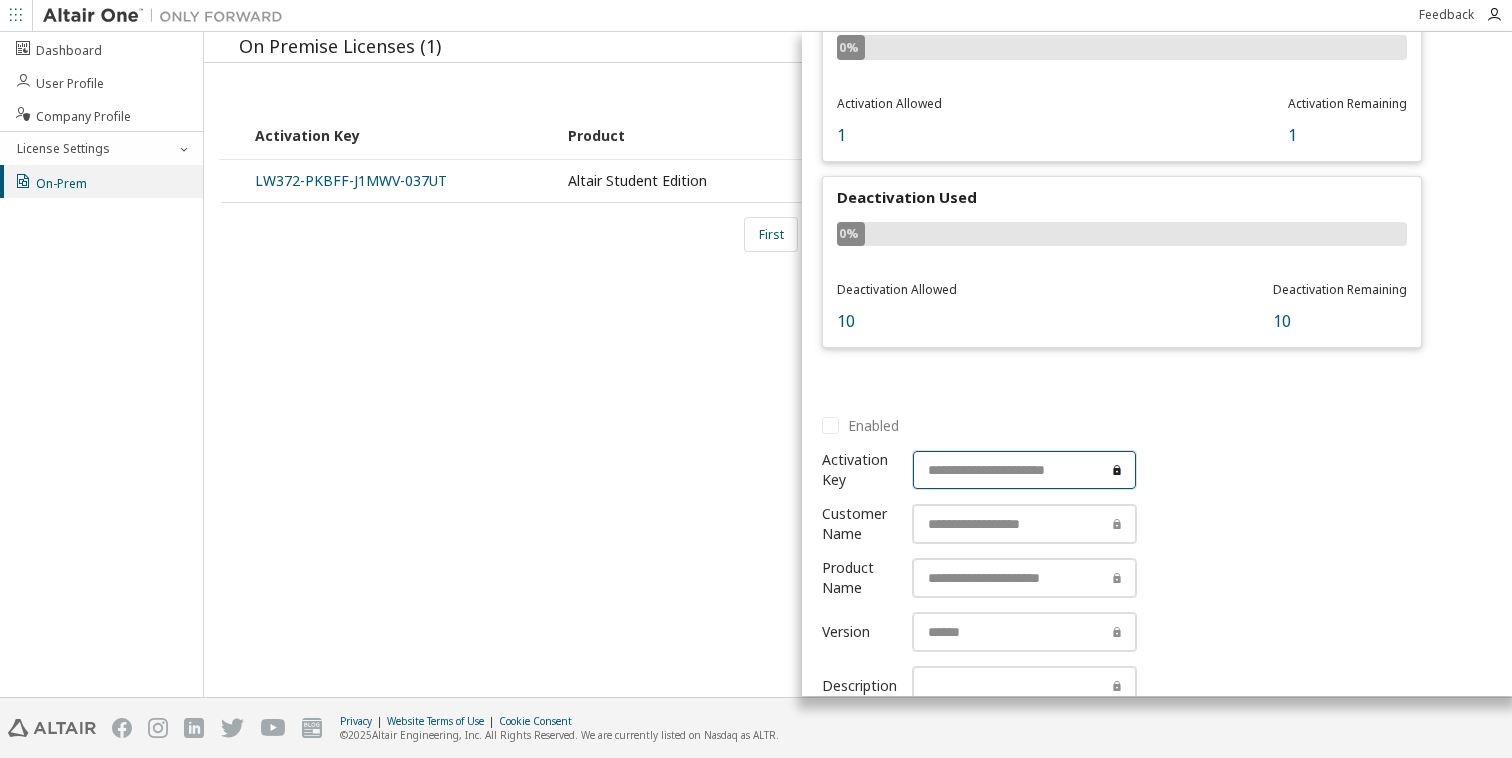 click at bounding box center [1024, 470] 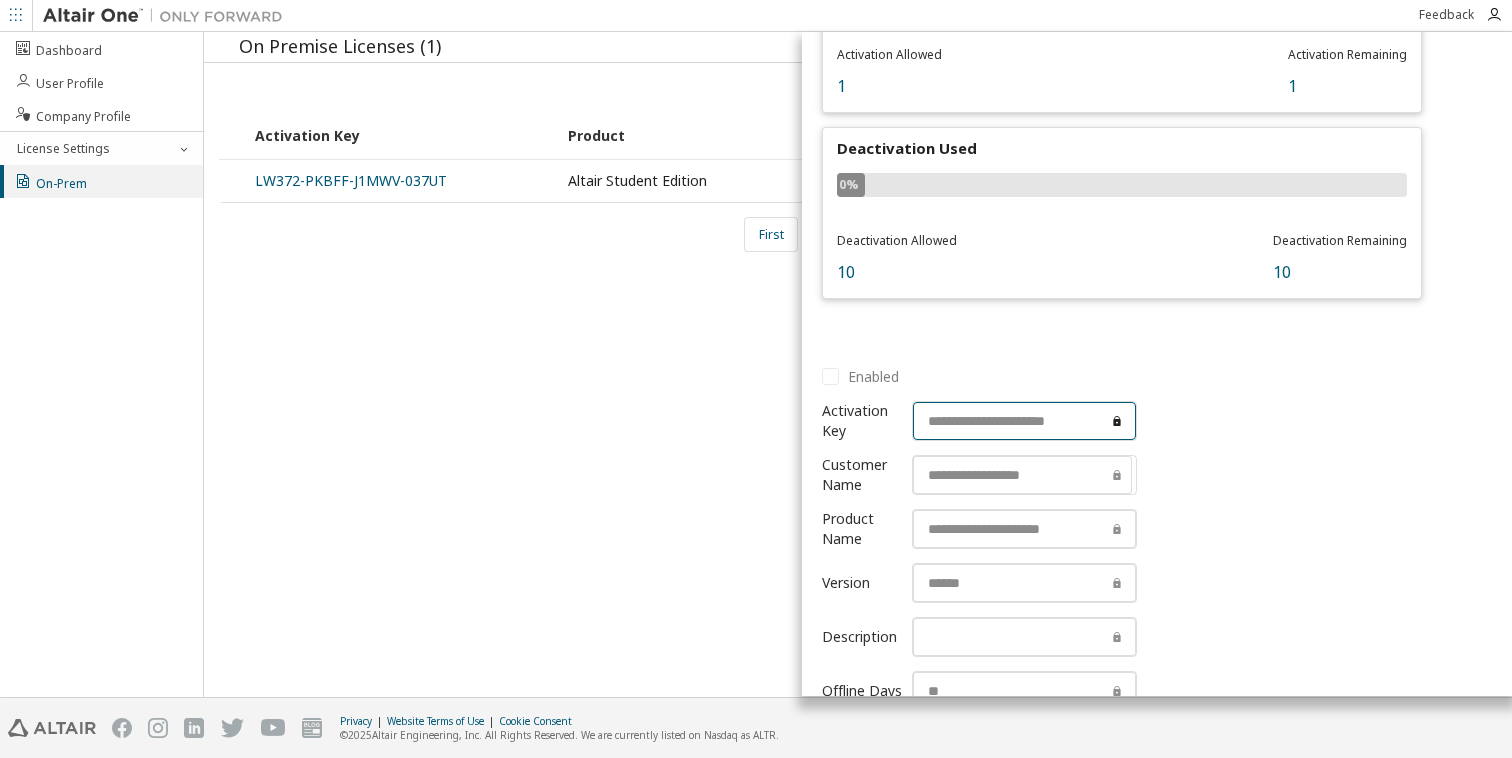 scroll, scrollTop: 0, scrollLeft: 0, axis: both 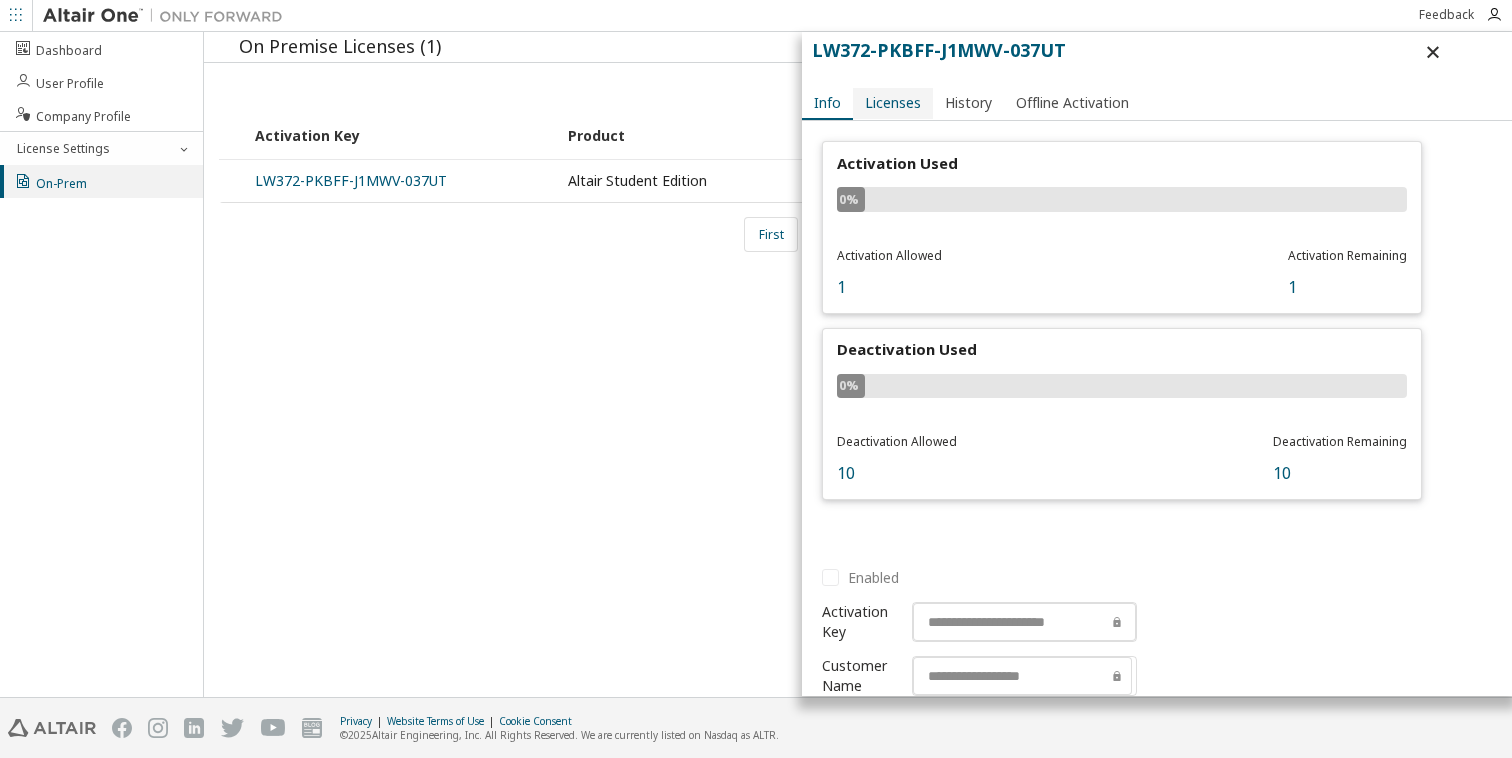 click on "Licenses" at bounding box center (893, 103) 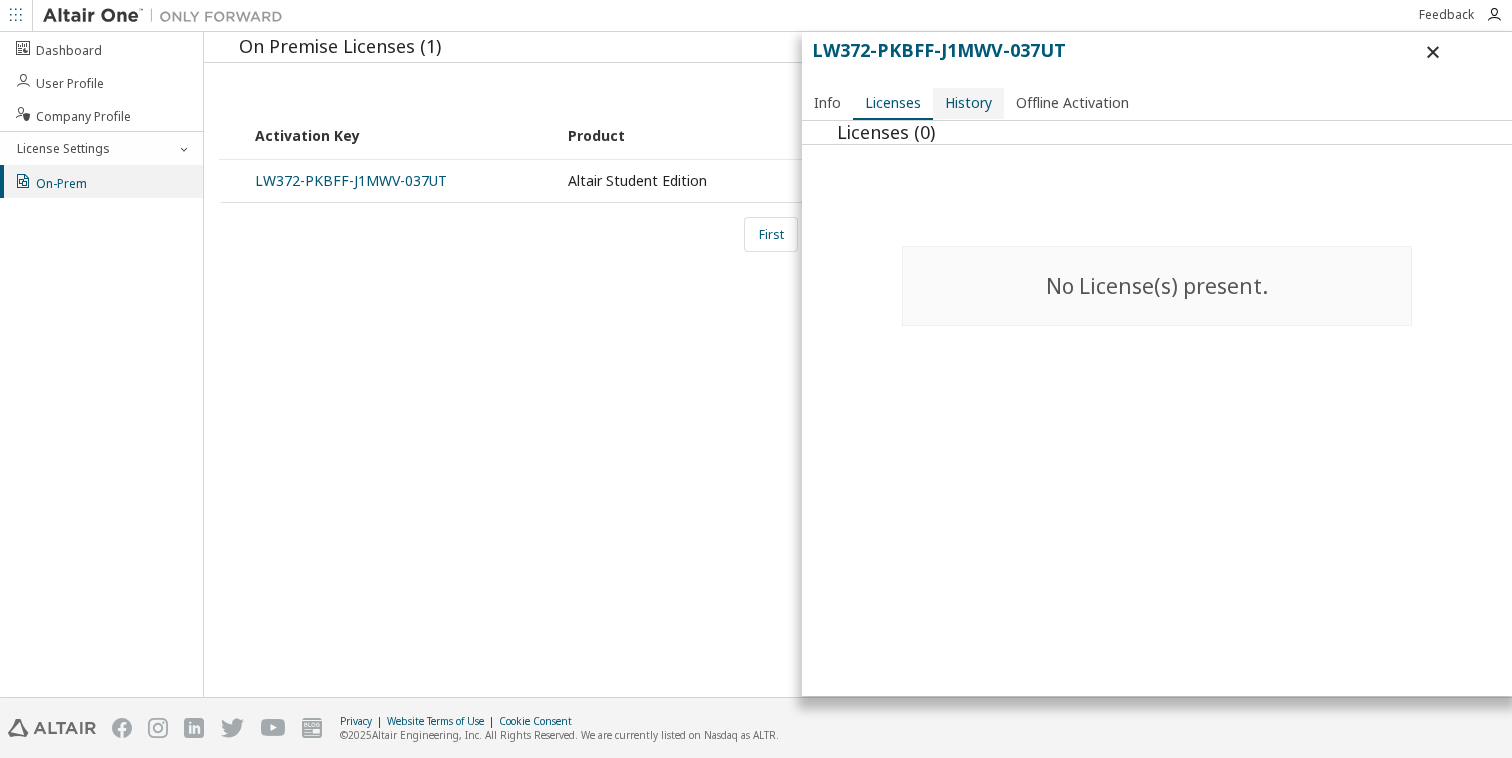 click on "History" at bounding box center [968, 103] 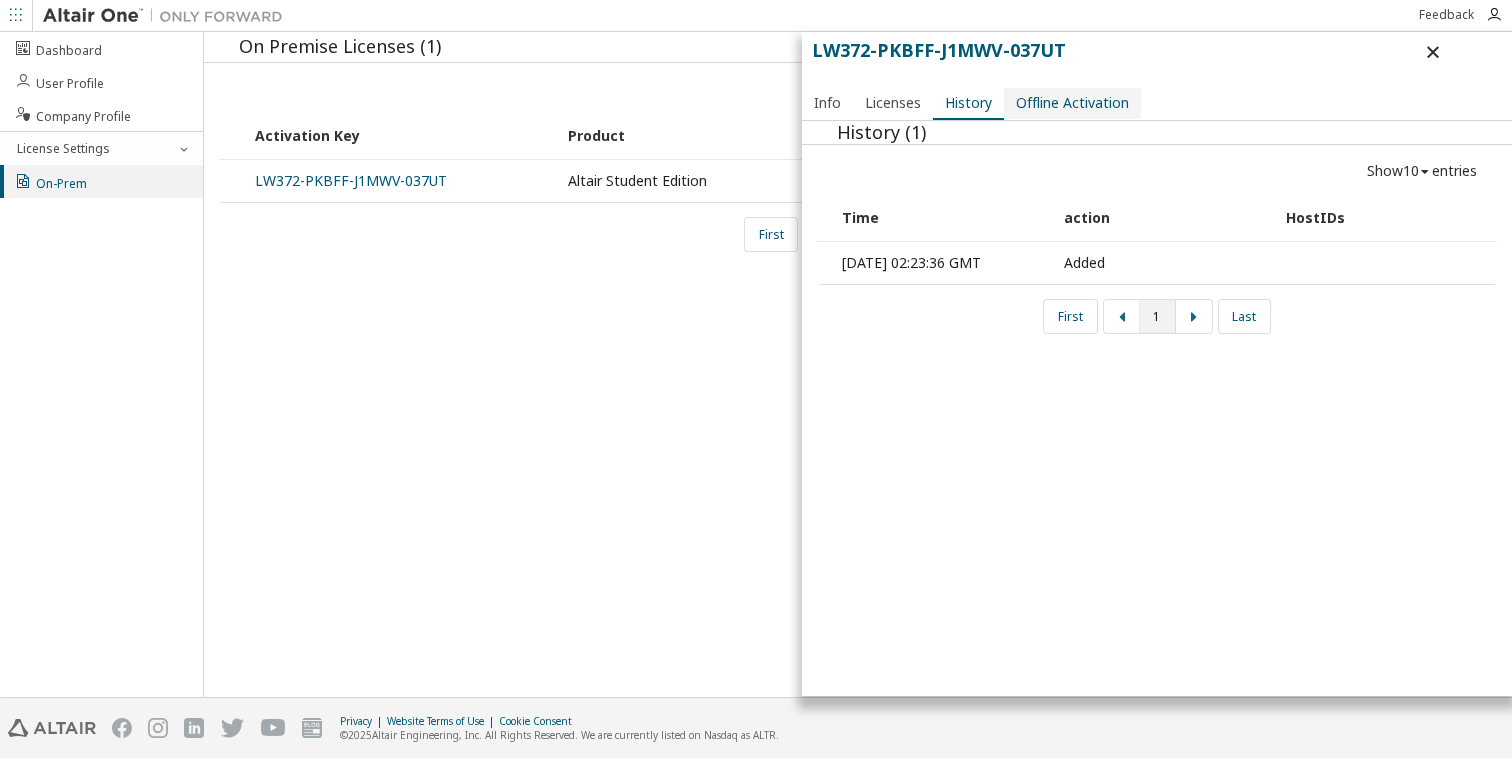 click on "Offline Activation" at bounding box center [1072, 103] 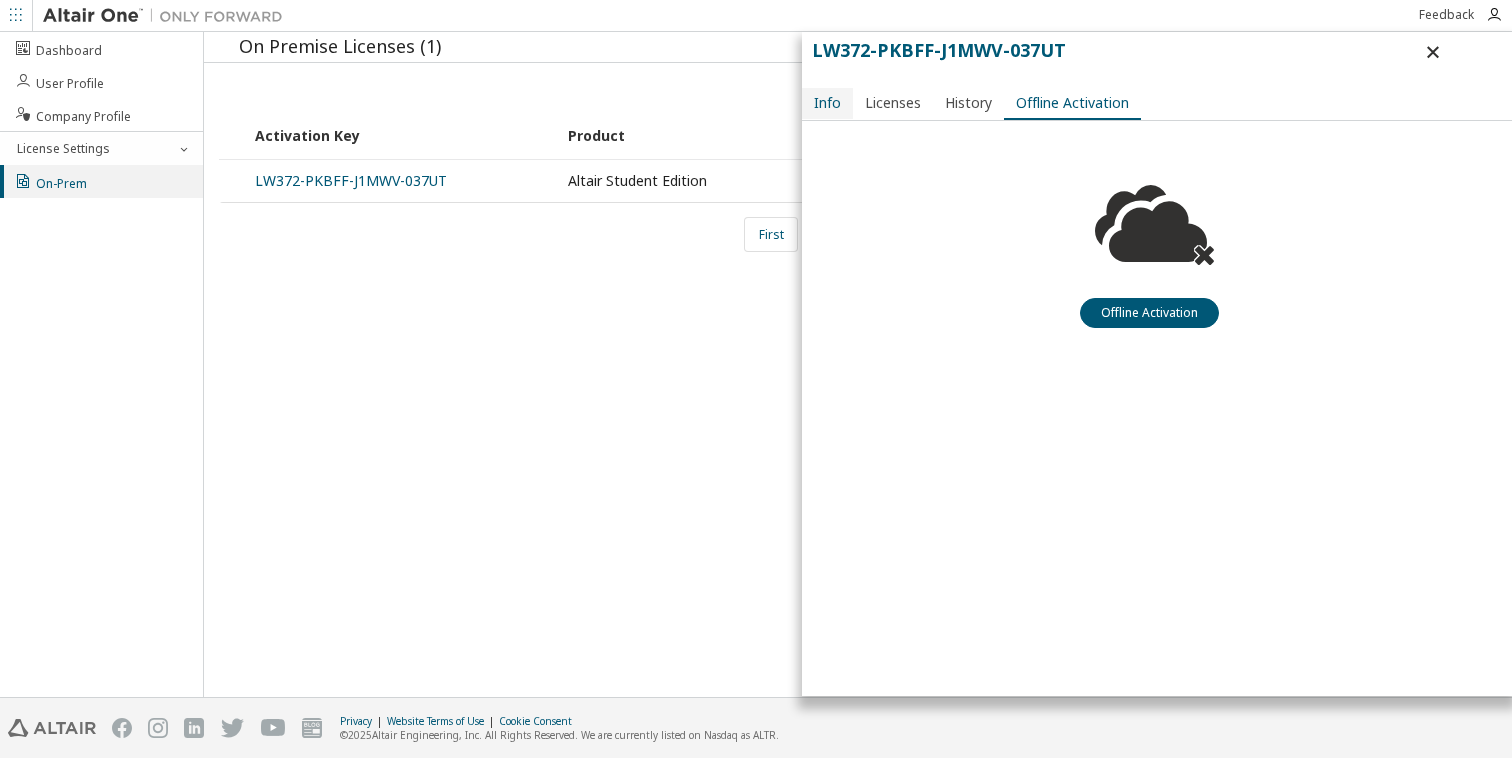 click on "Info" at bounding box center [827, 103] 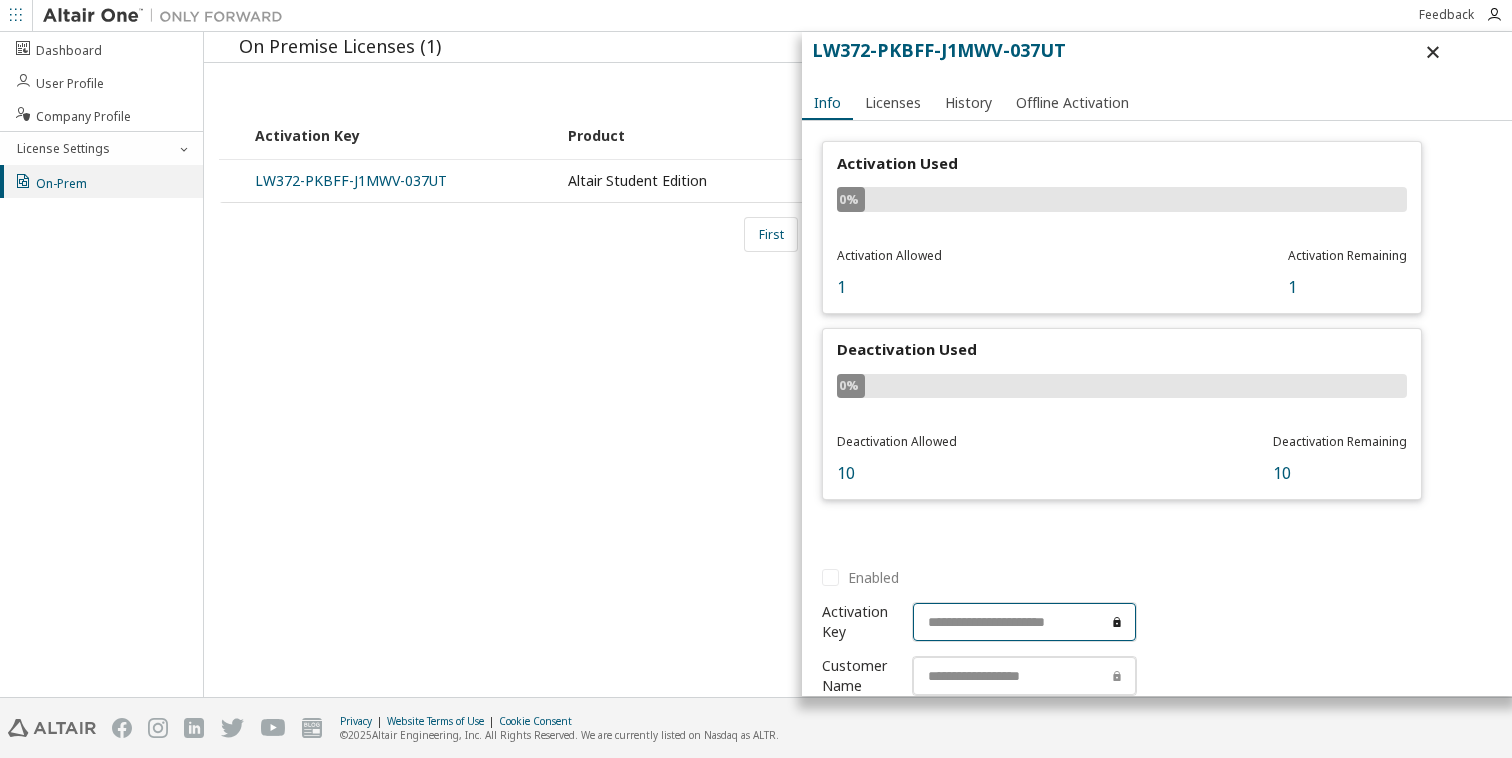 scroll, scrollTop: 0, scrollLeft: 20, axis: horizontal 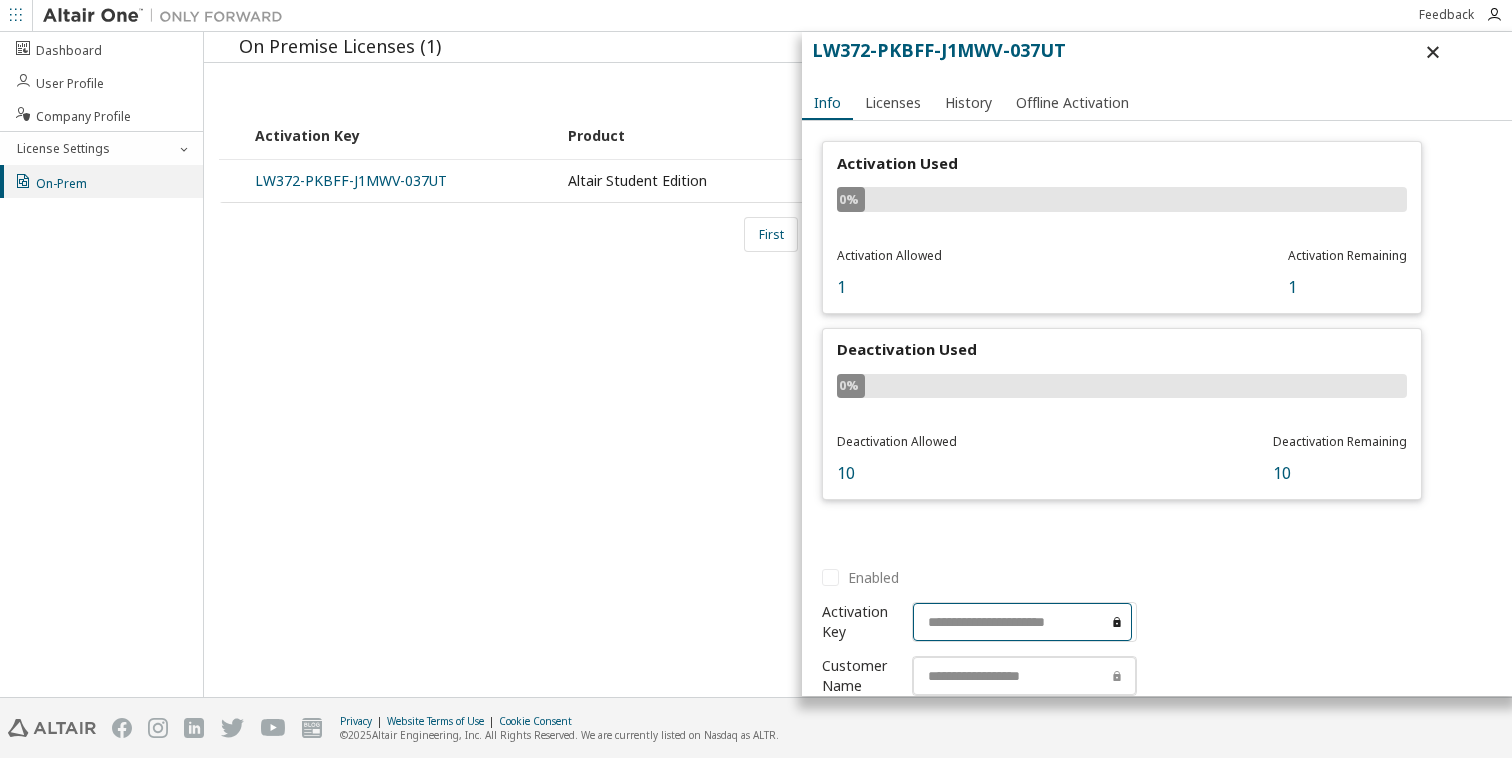 drag, startPoint x: 924, startPoint y: 622, endPoint x: 1136, endPoint y: 615, distance: 212.11554 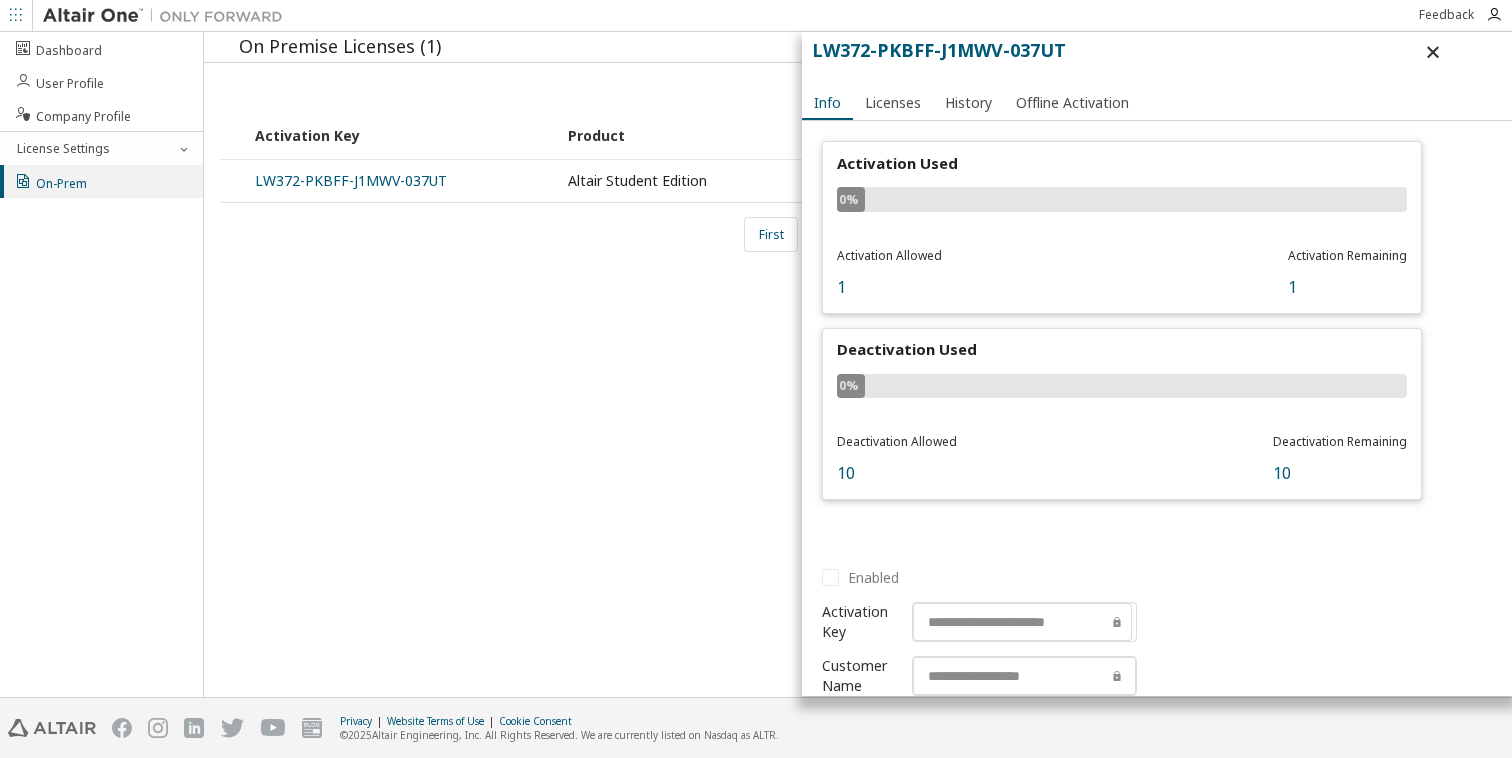 scroll, scrollTop: 0, scrollLeft: 0, axis: both 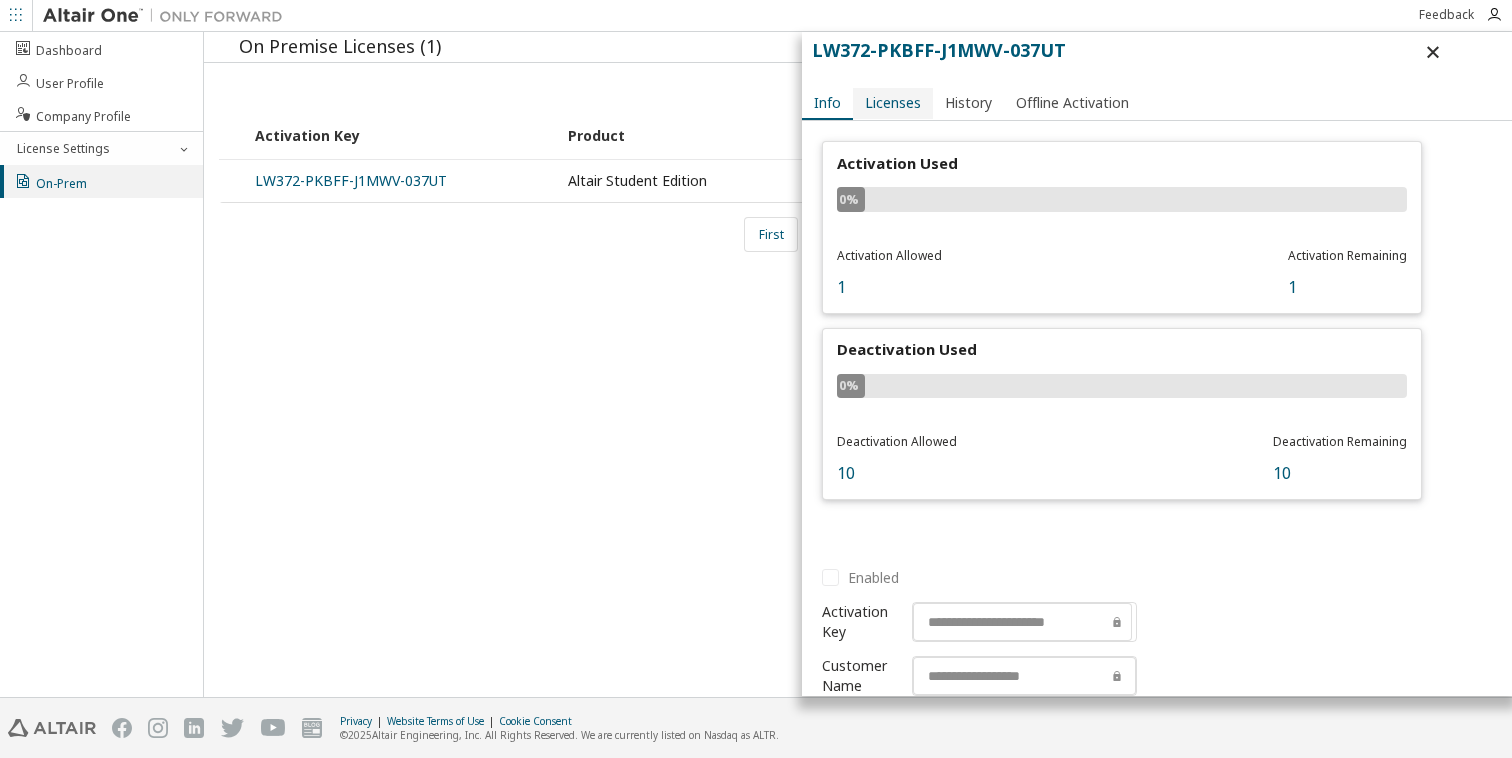 click on "Licenses" at bounding box center [893, 103] 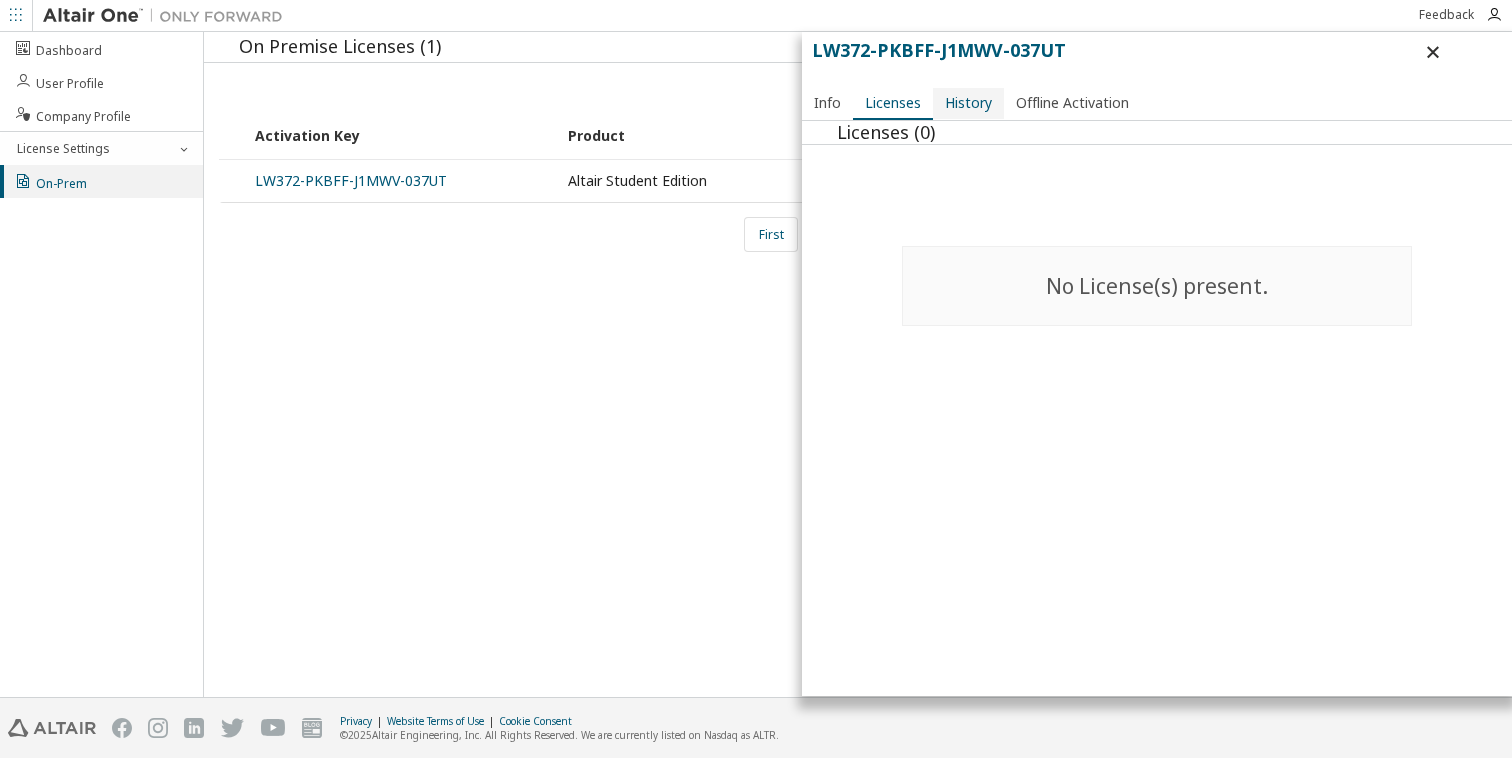 click on "History" at bounding box center (968, 103) 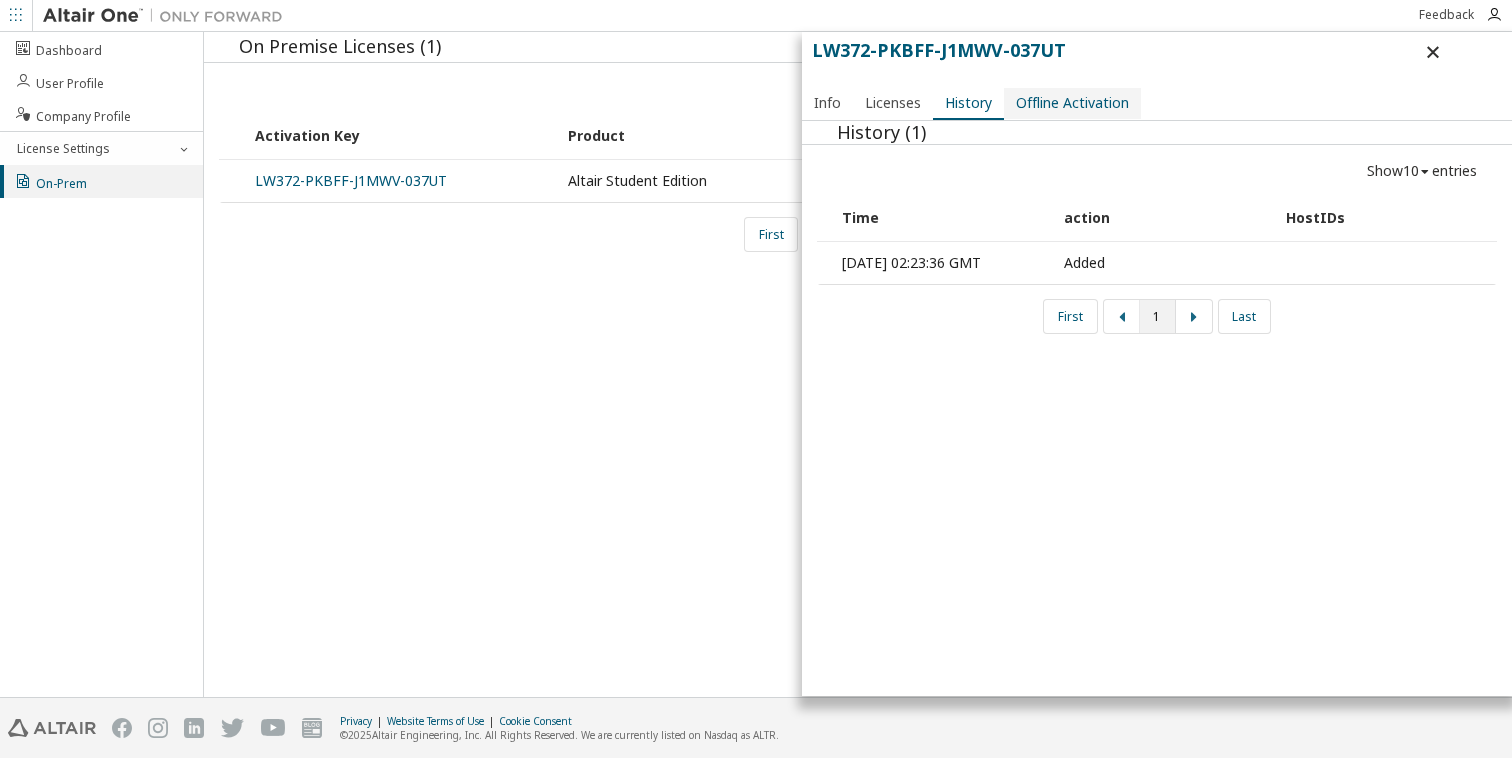 click on "Offline Activation" at bounding box center [1072, 103] 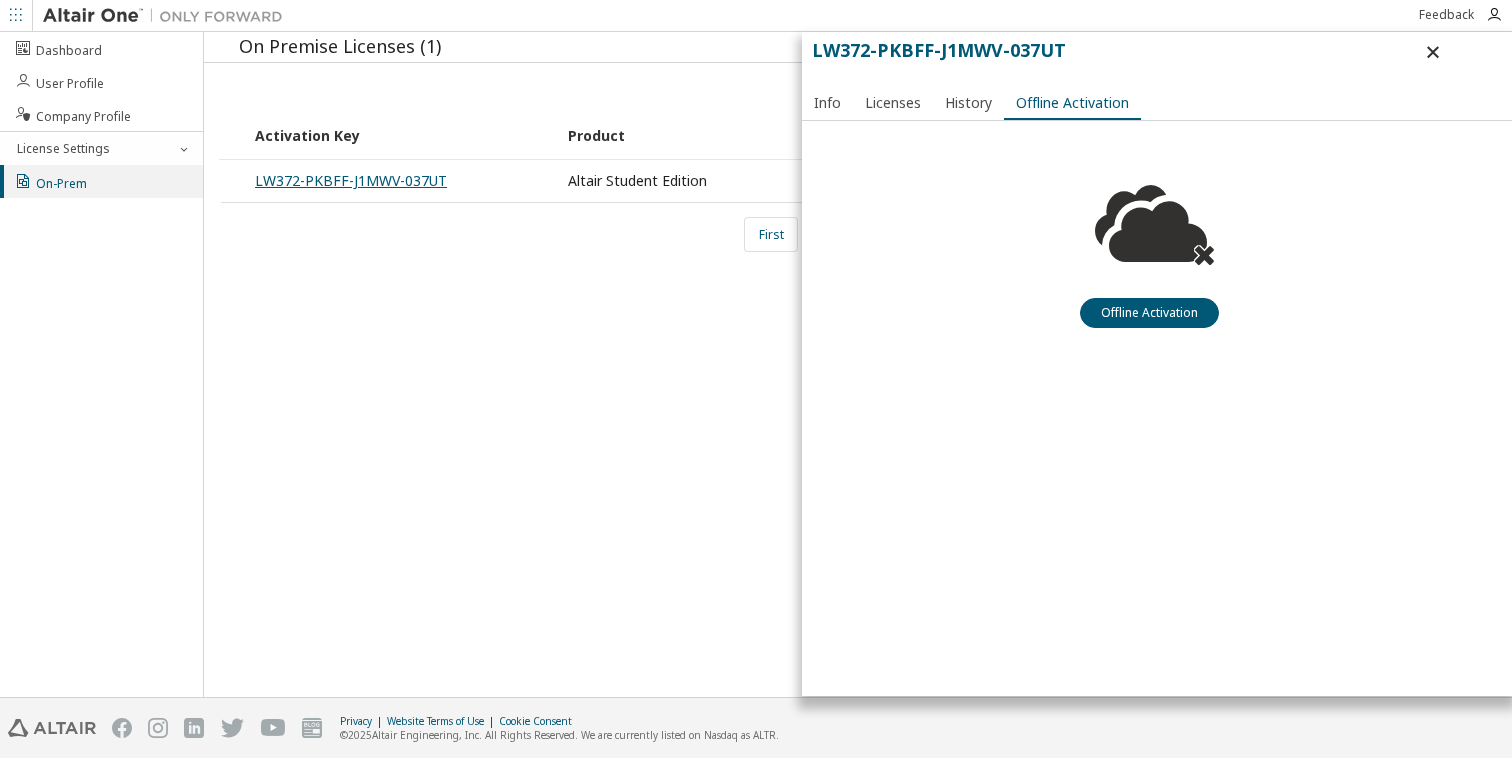 click on "LW372-PKBFF-J1MWV-037UT" at bounding box center (351, 180) 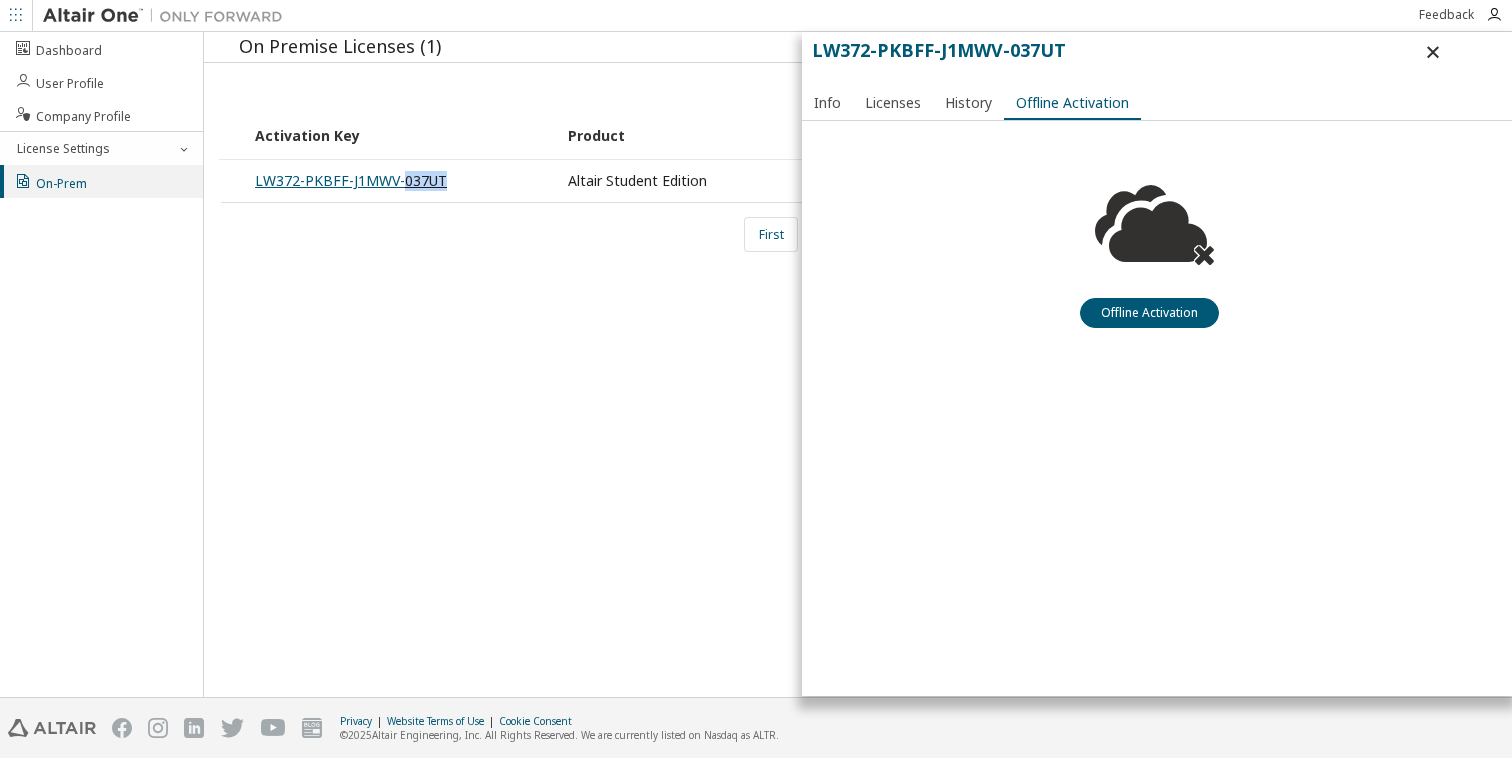copy on "037UT" 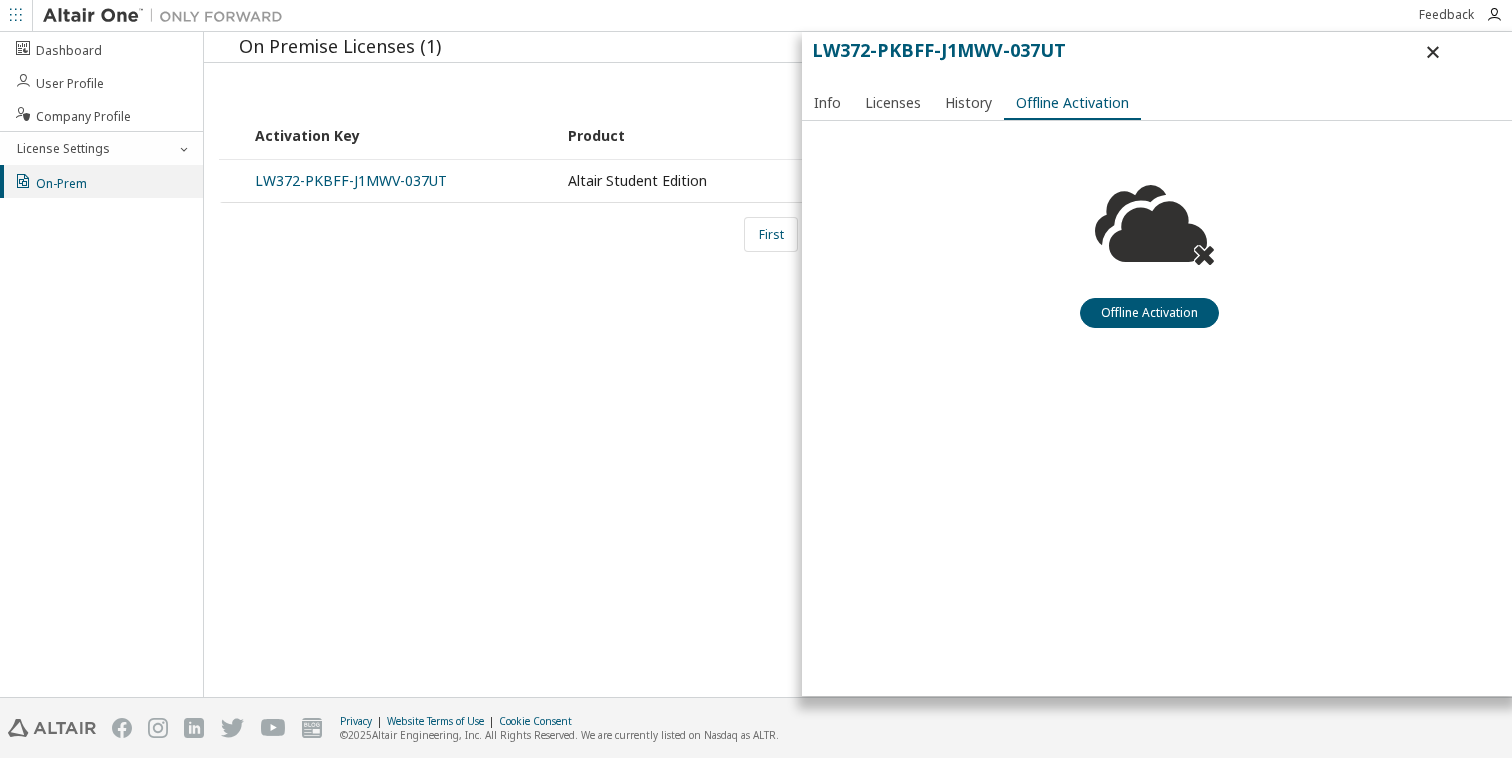 click on "On Premise Licenses (1) Show  10 10 30 50 100 entries Activation Key Product Activation Allowed Activation Left Creation Date LW372-PKBFF-J1MWV-037UT Altair Student Edition 1 1 2025-07-02 02:23:36 First 1 Last LW372-PKBFF-J1MWV-037UT Info Licenses History Offline Activation Offline Activation" at bounding box center (858, 364) 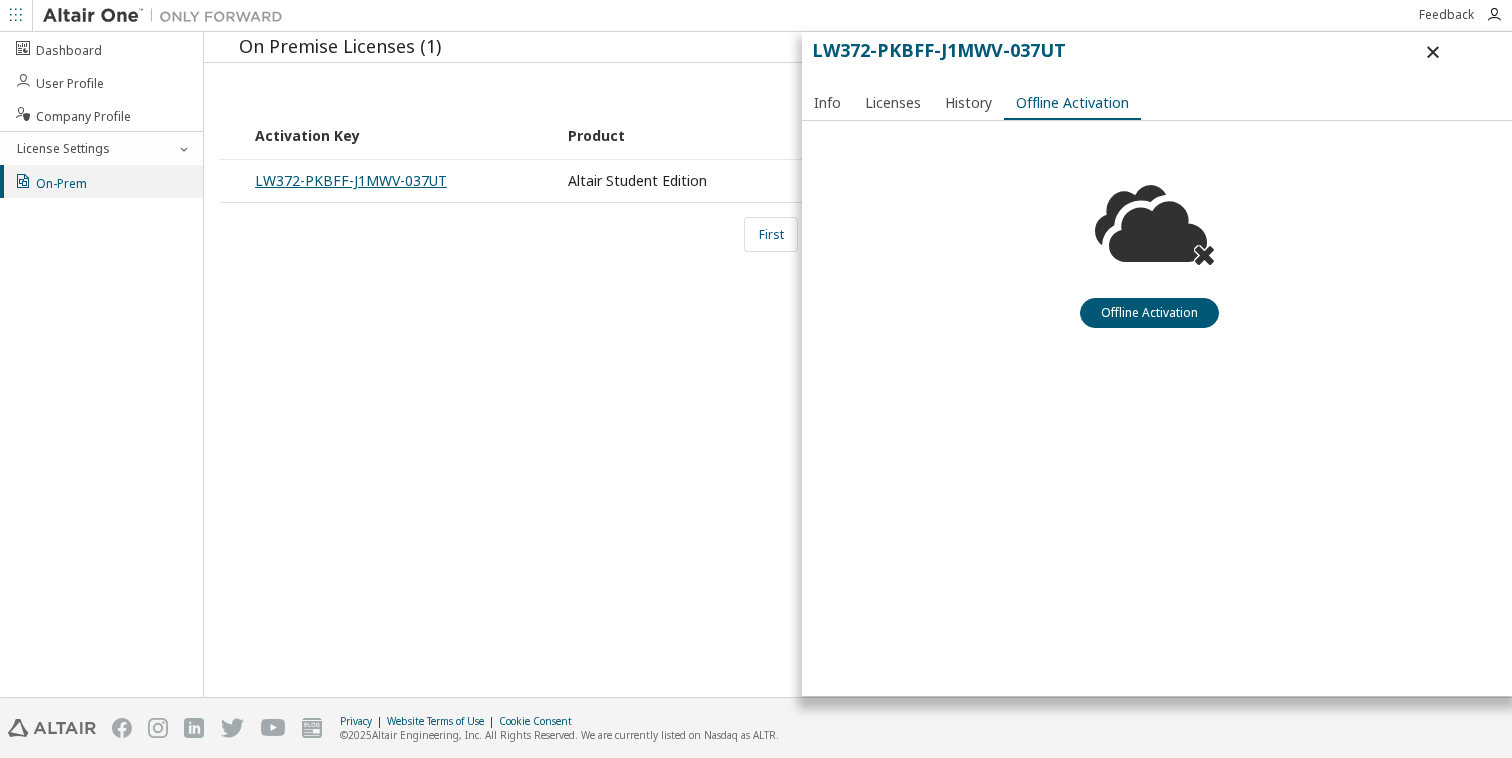 drag, startPoint x: 239, startPoint y: 180, endPoint x: 431, endPoint y: 188, distance: 192.1666 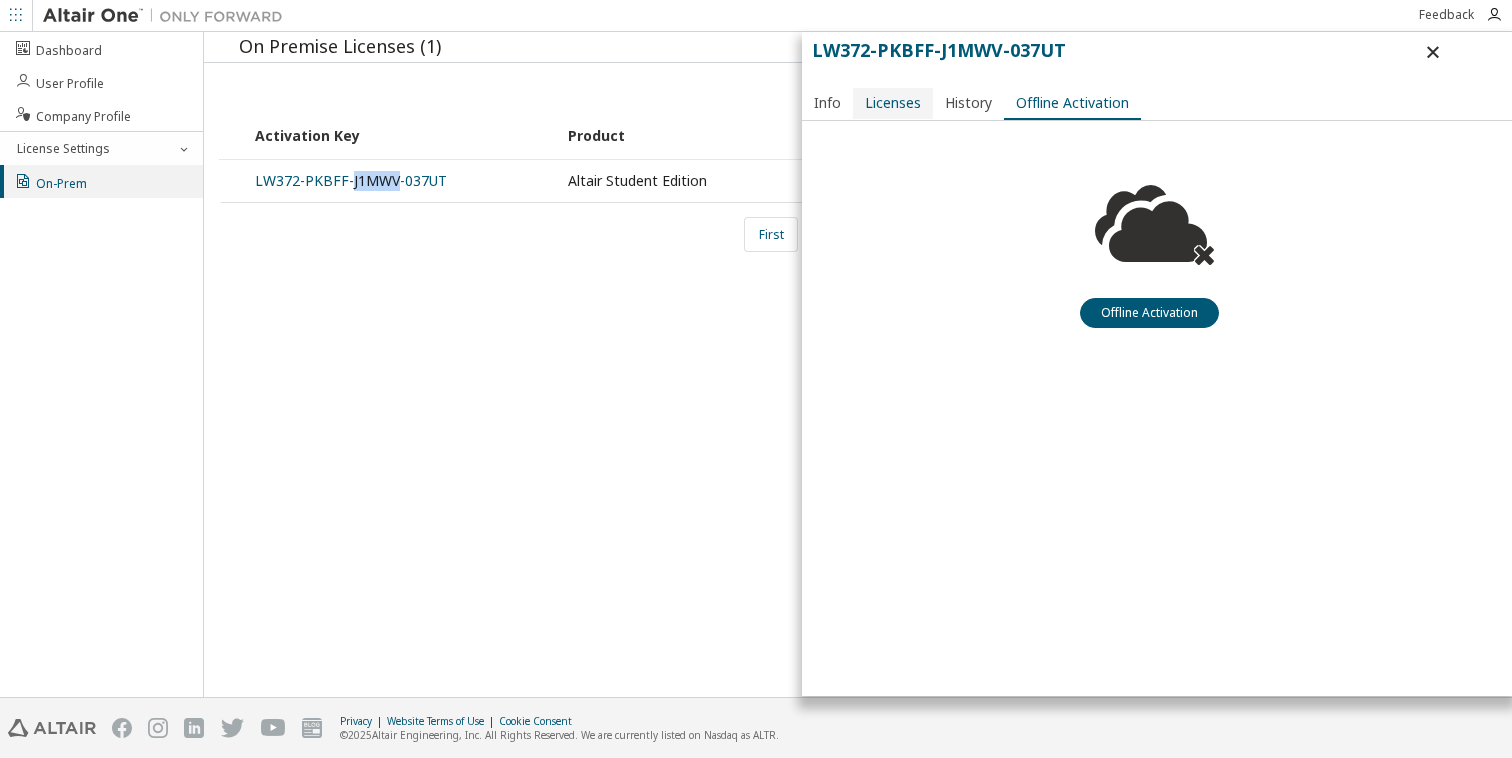 click on "Licenses" at bounding box center (893, 103) 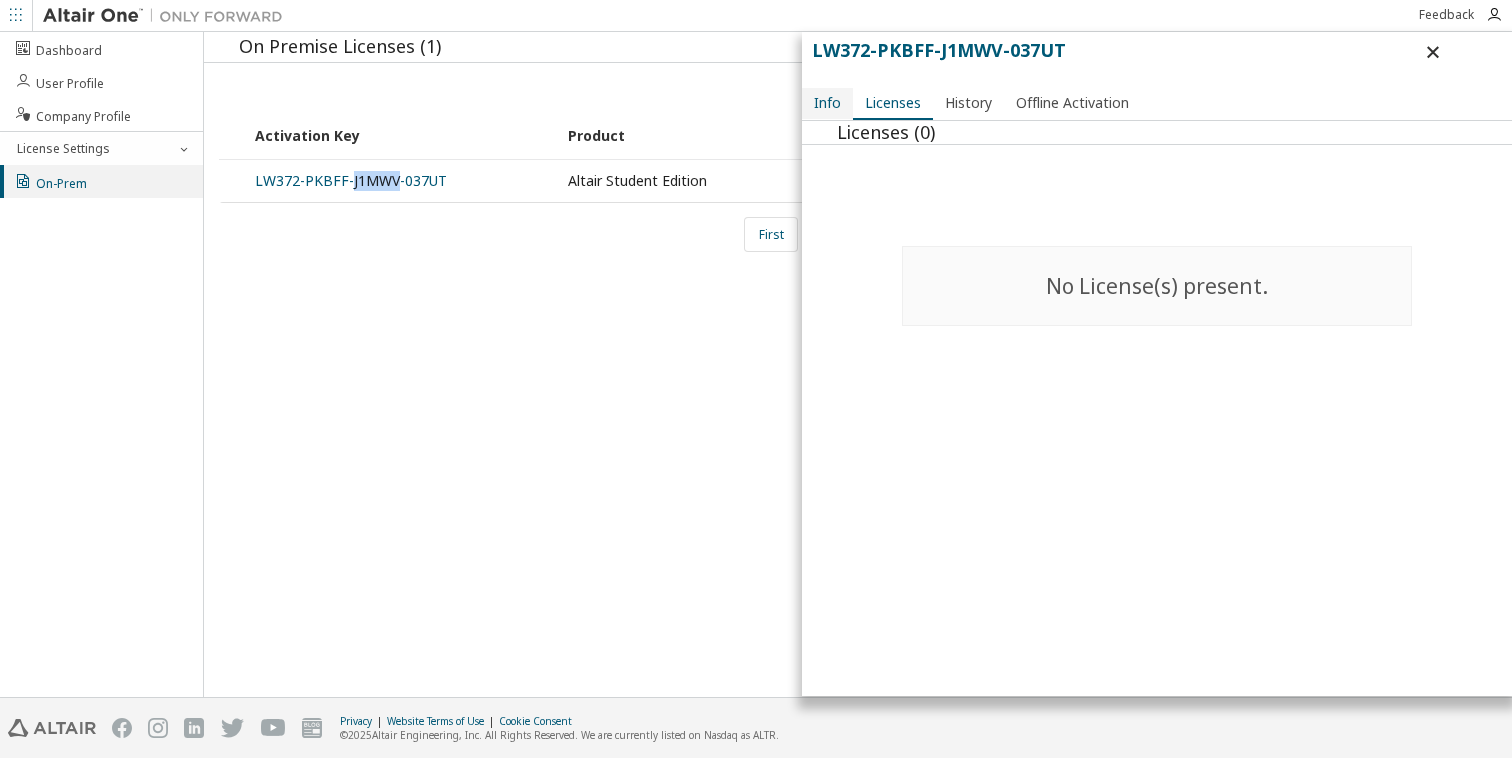 click on "Info" at bounding box center (827, 103) 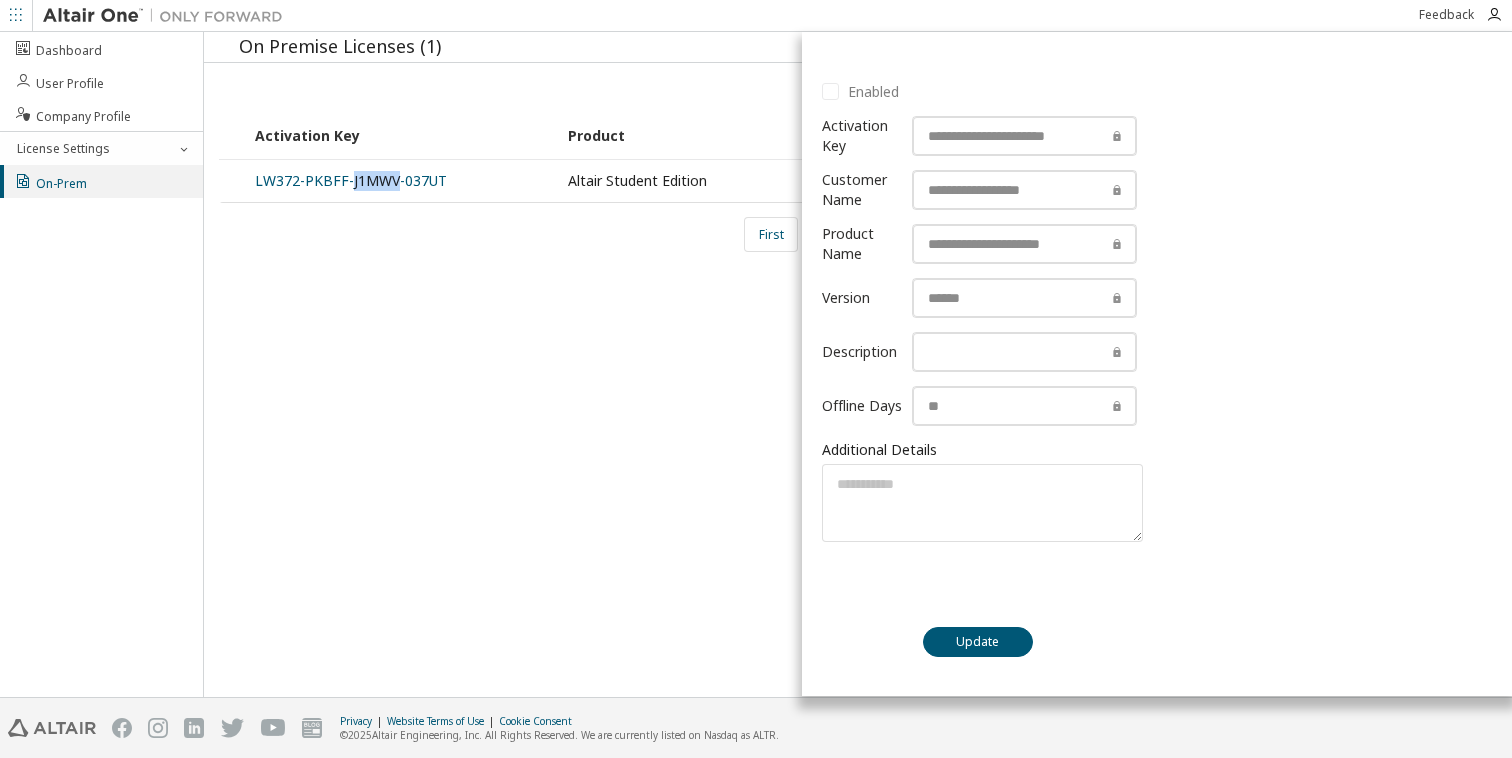 scroll, scrollTop: 489, scrollLeft: 0, axis: vertical 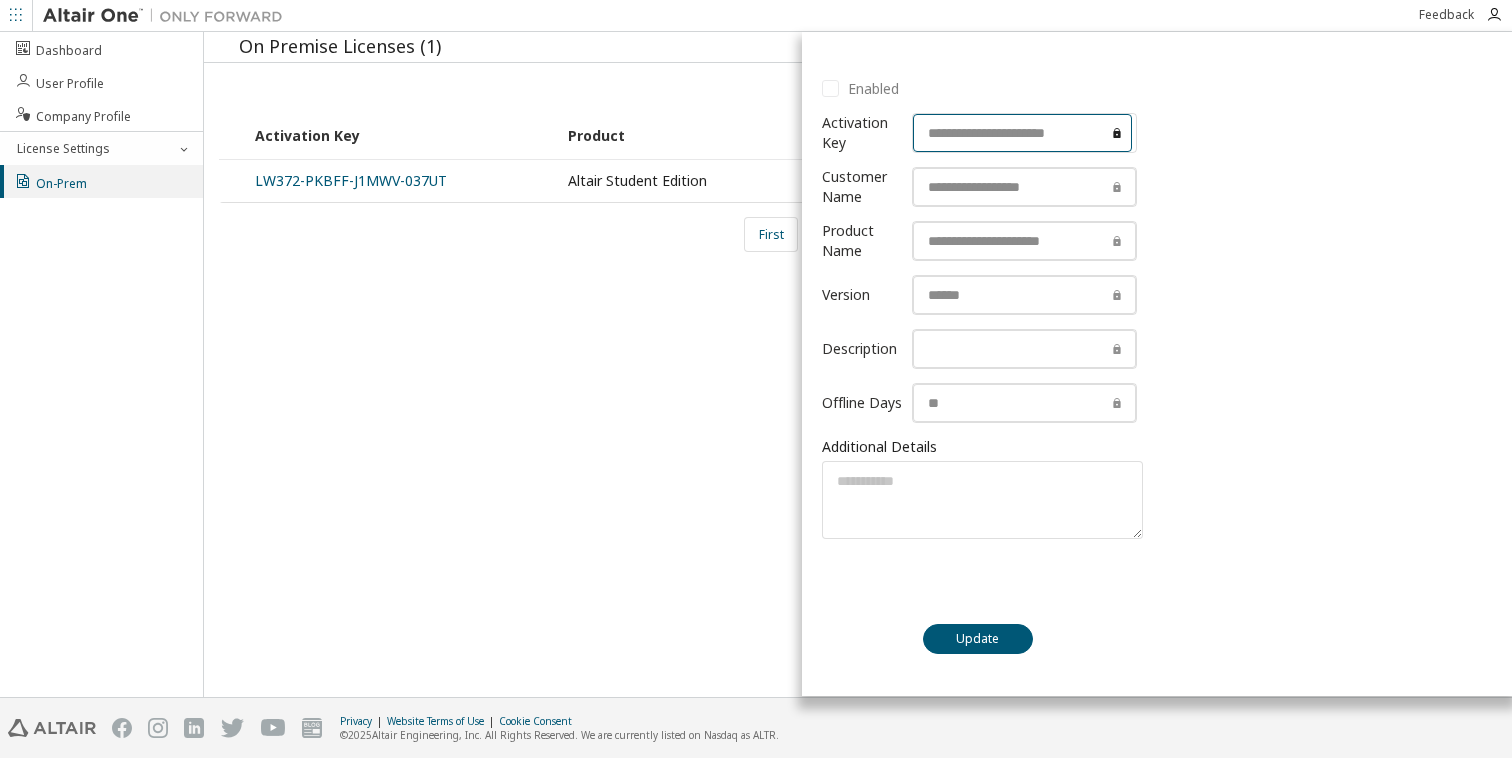 drag, startPoint x: 918, startPoint y: 130, endPoint x: 1119, endPoint y: 117, distance: 201.41995 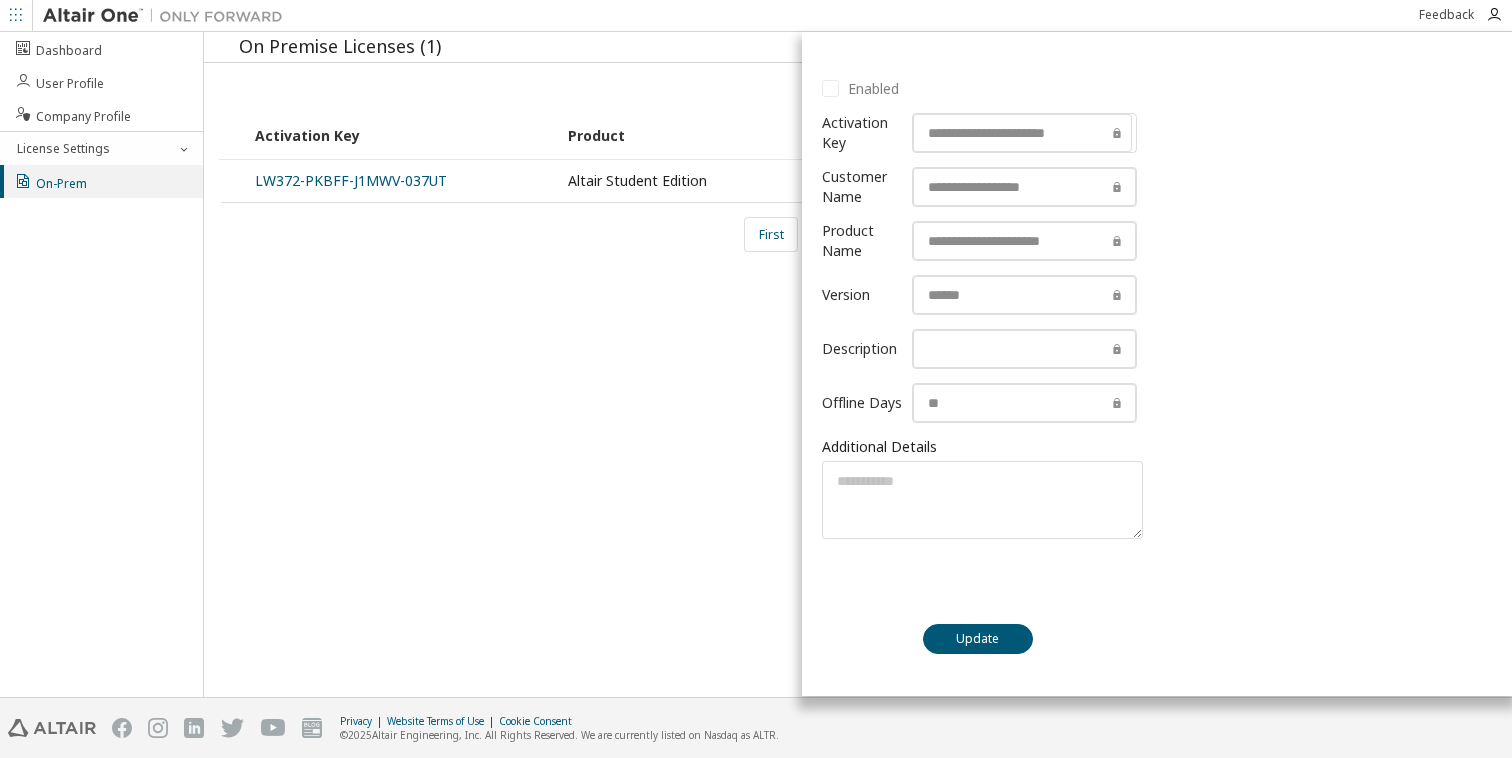 scroll, scrollTop: 0, scrollLeft: 0, axis: both 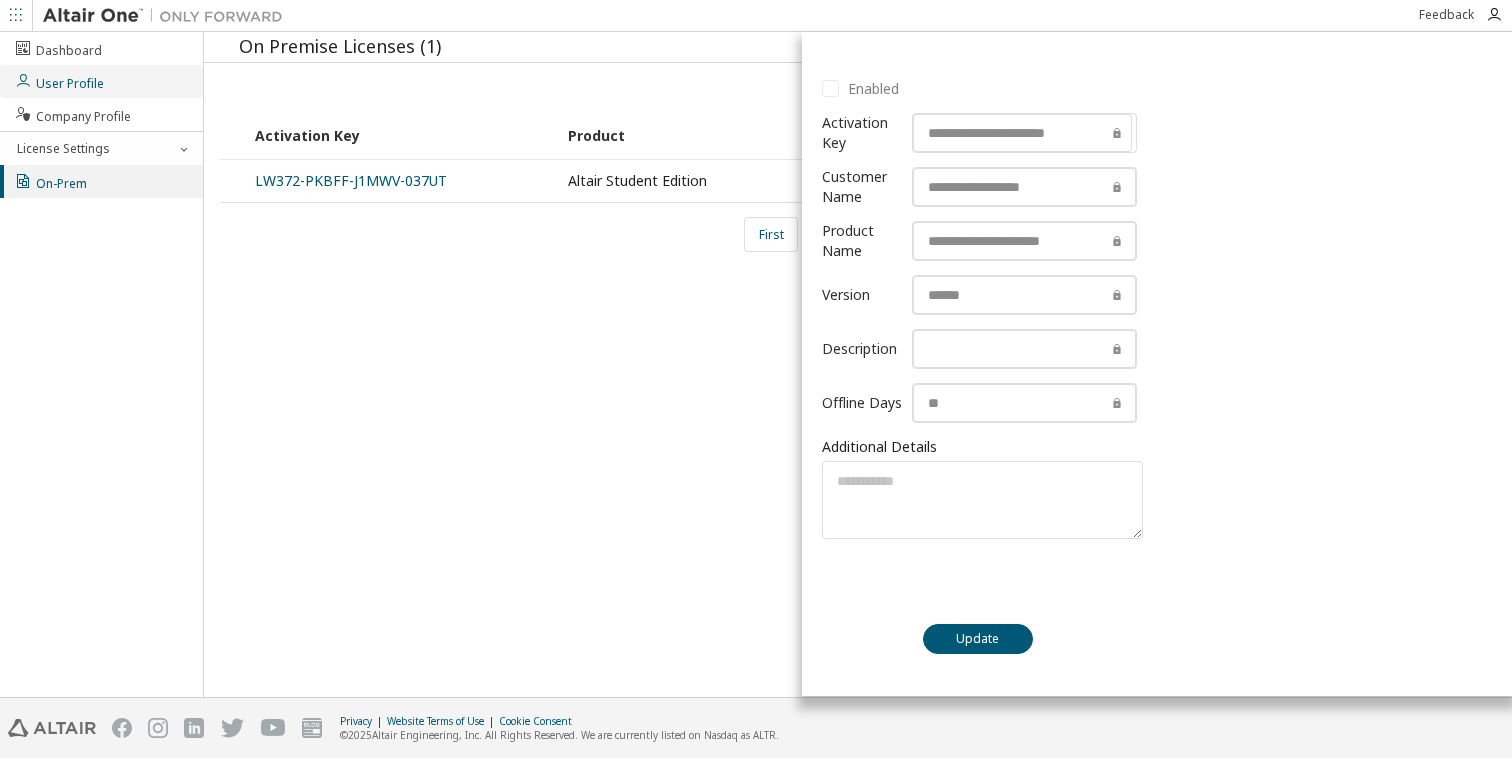 click on "User Profile" at bounding box center (59, 81) 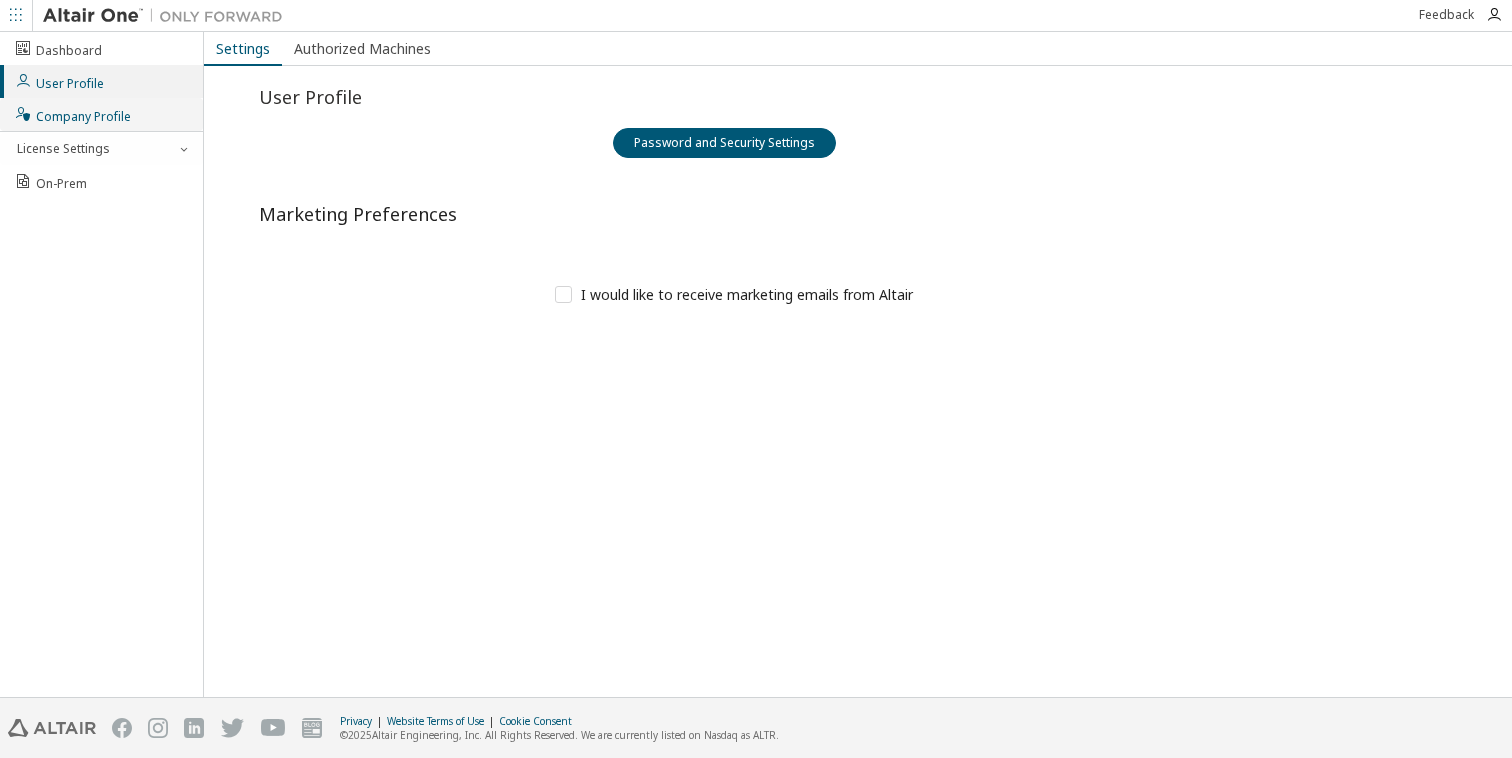 click on "Company Profile" at bounding box center [101, 114] 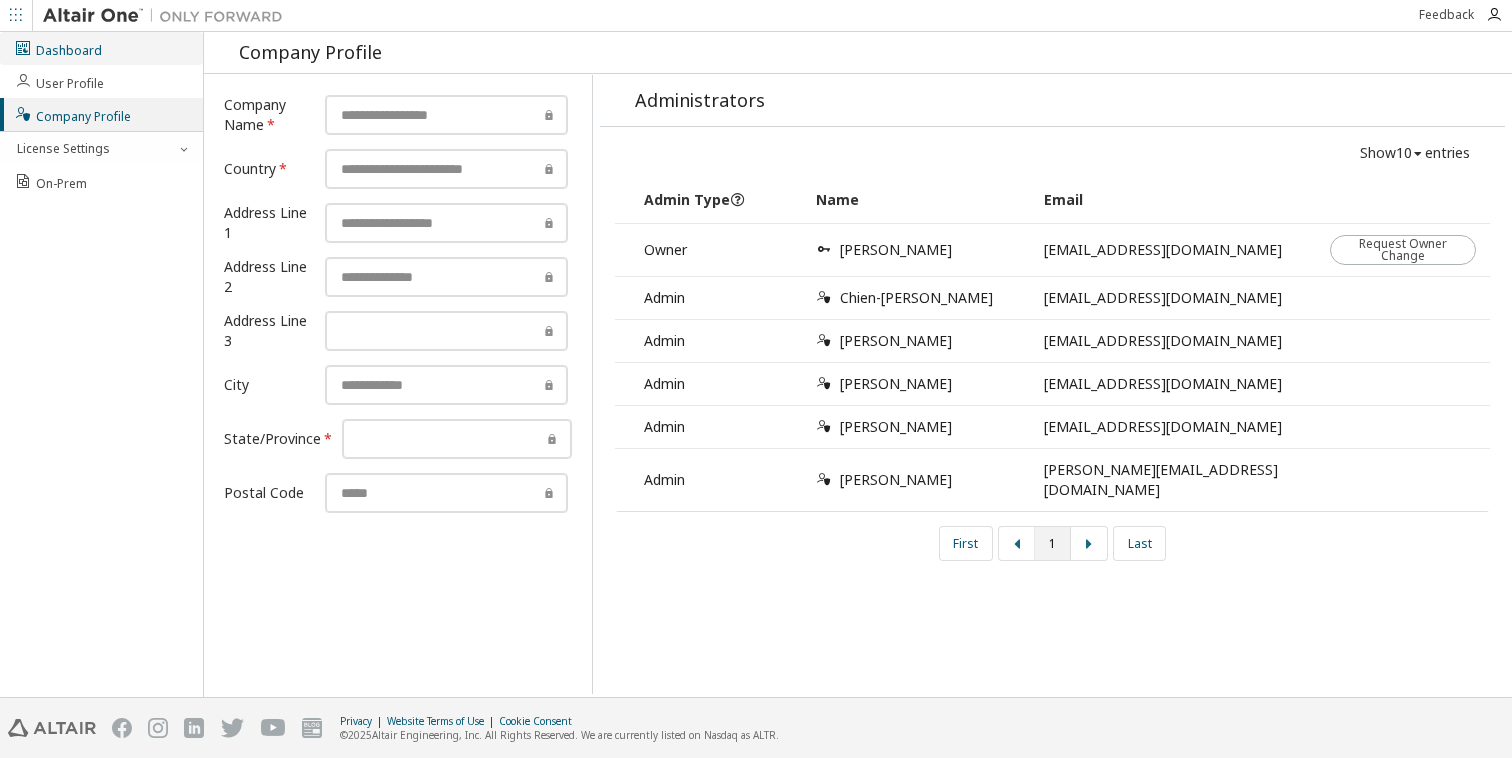 click on "Dashboard" at bounding box center (58, 48) 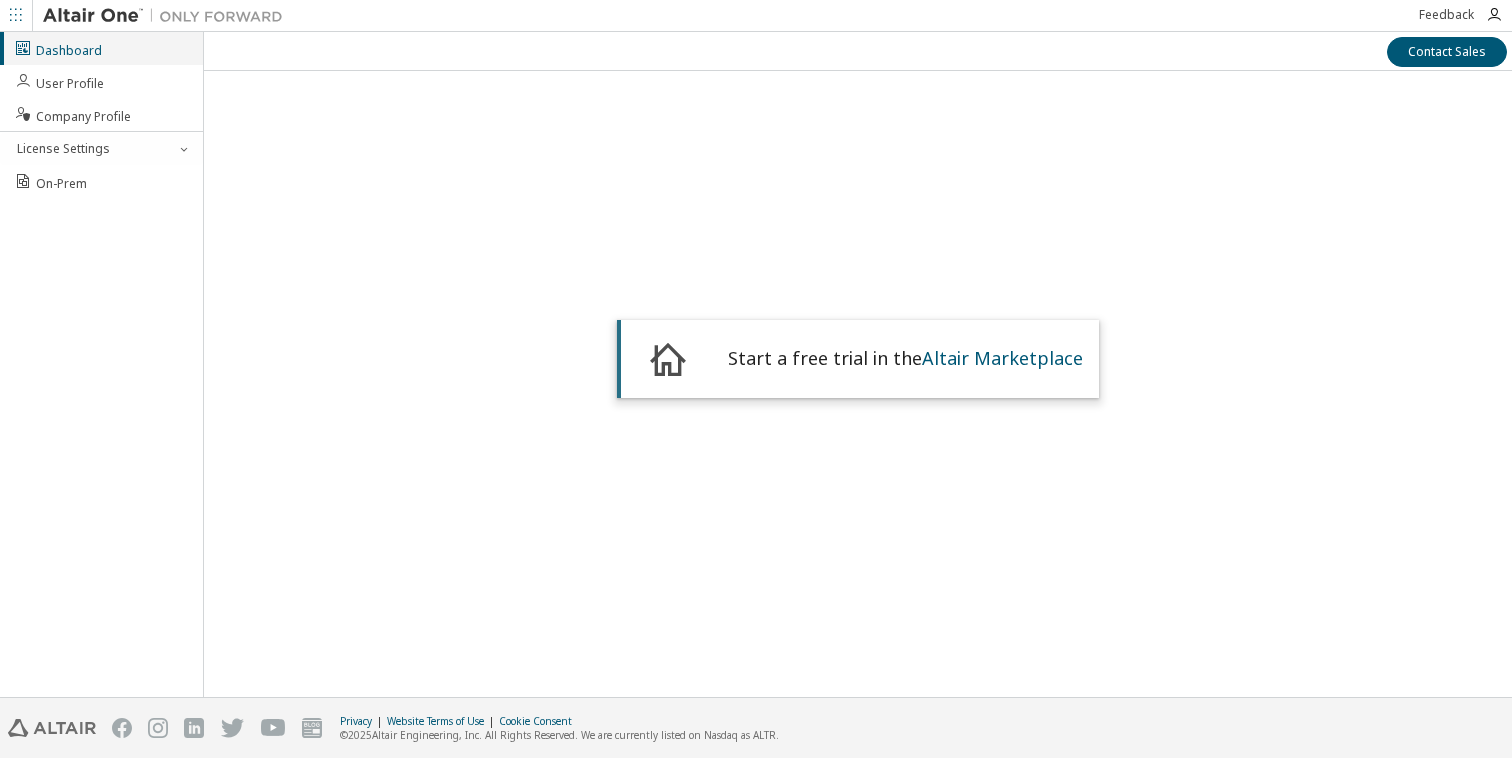 click on "Dashboard" at bounding box center [101, 48] 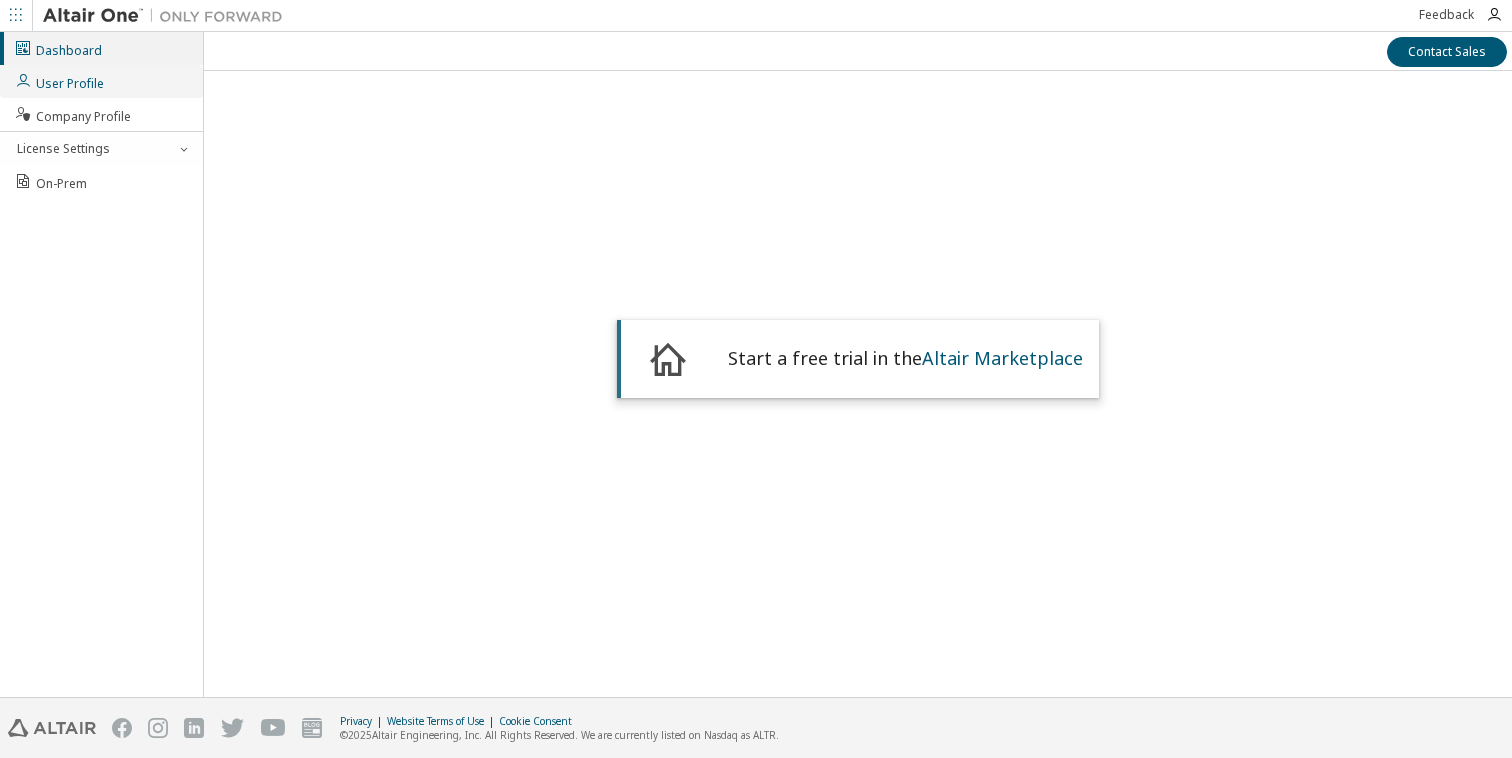 click on "User Profile" at bounding box center (101, 81) 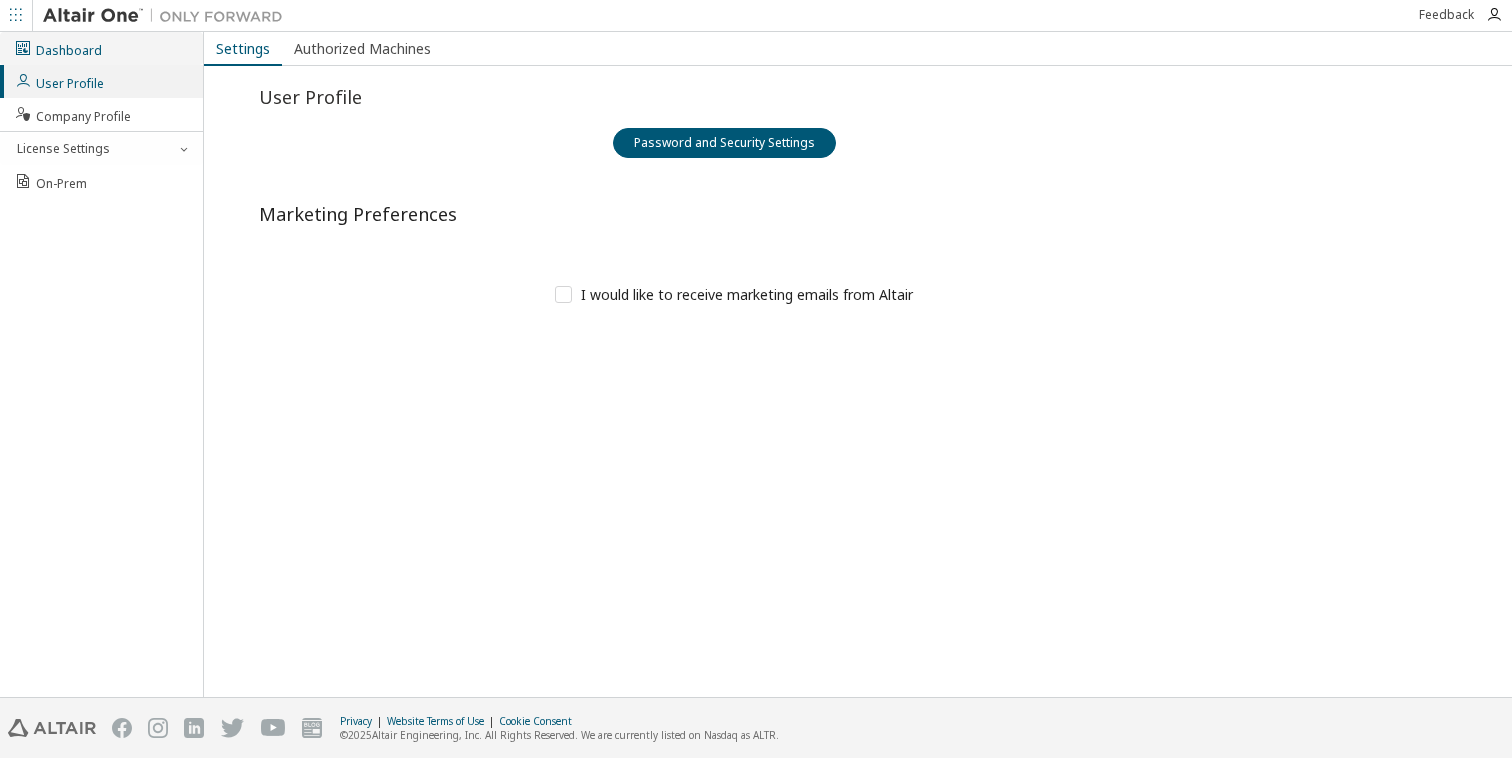 click on "Dashboard" at bounding box center [101, 48] 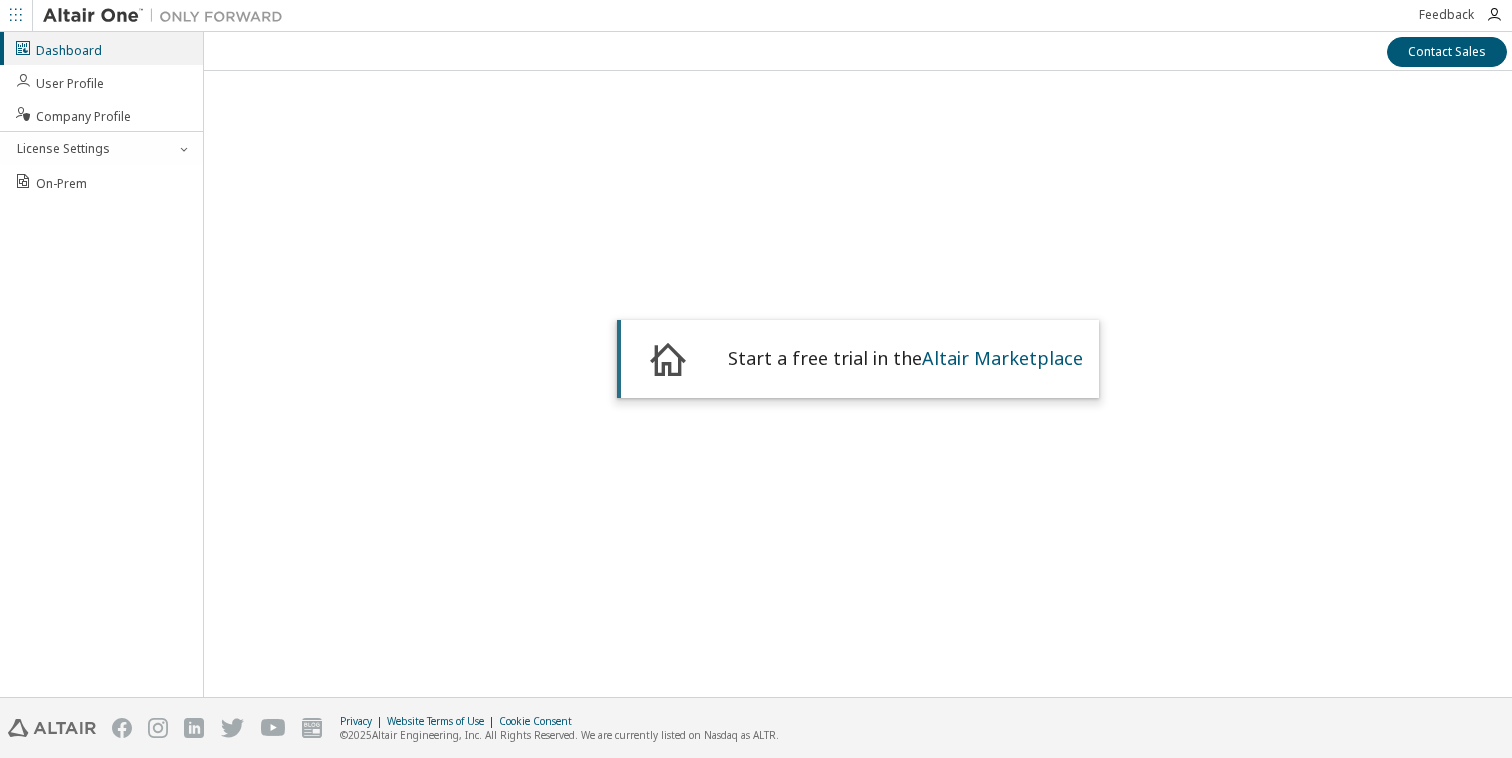 click on "Start a free trial in the  Altair Marketplace" at bounding box center (905, 359) 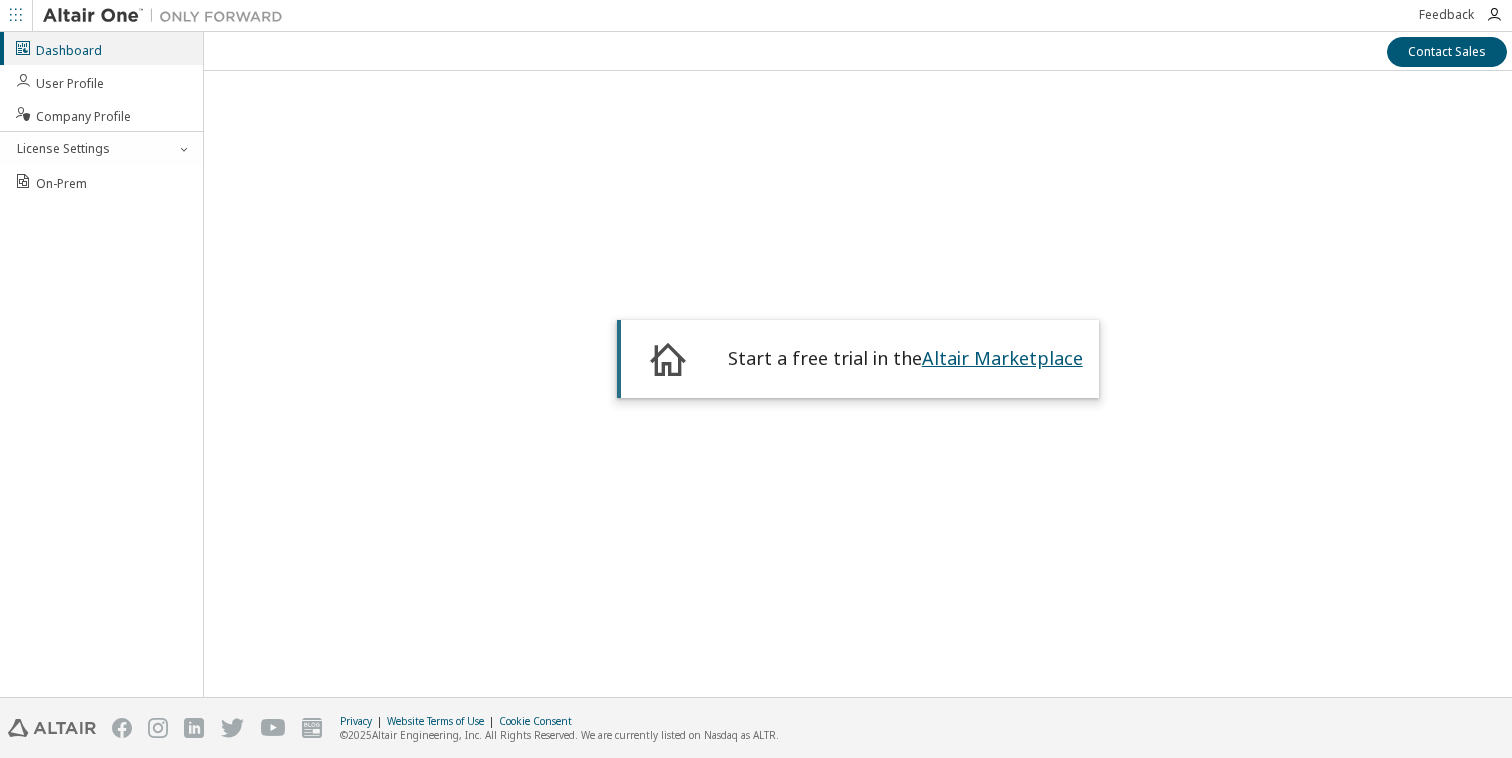 click on "Altair Marketplace" at bounding box center (1002, 358) 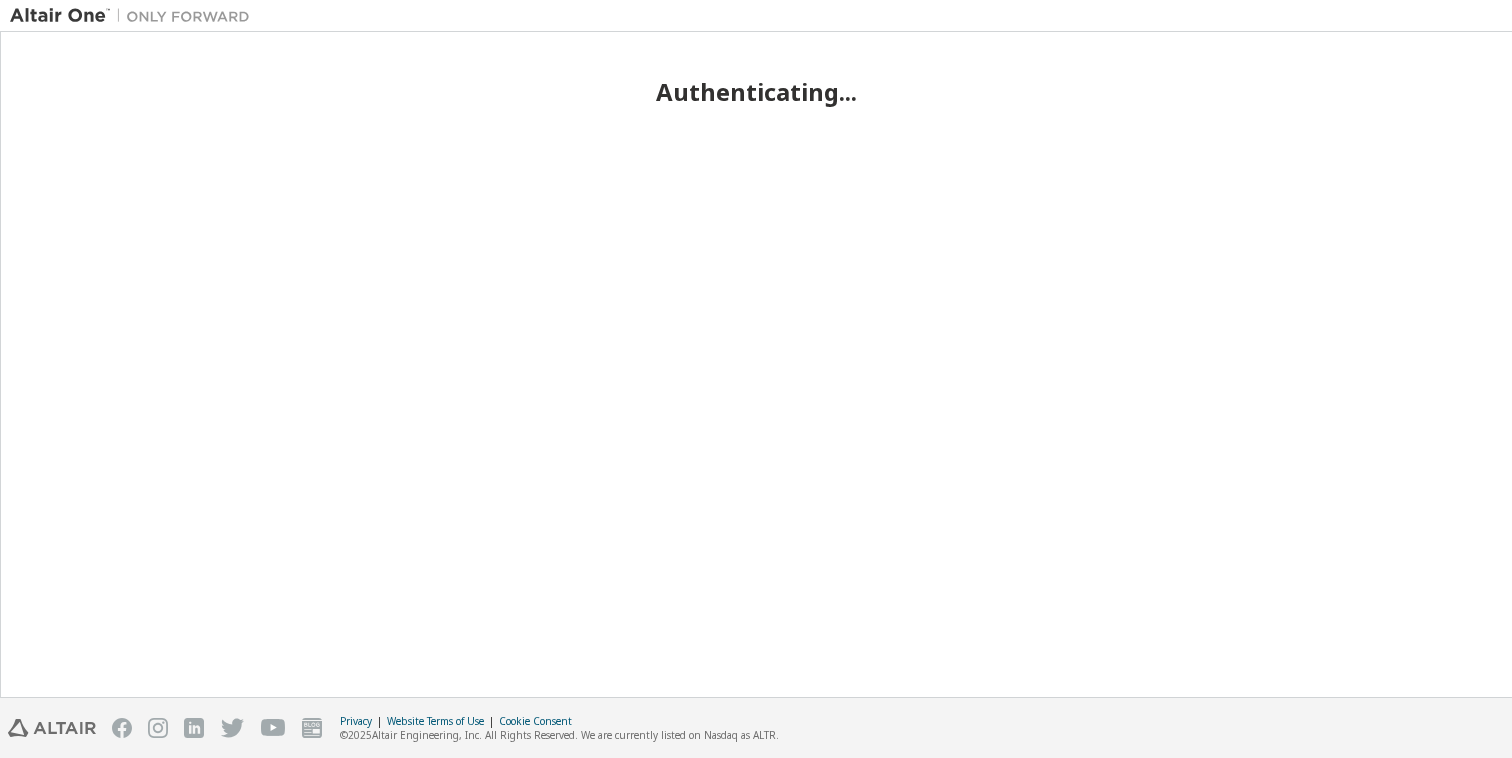 scroll, scrollTop: 0, scrollLeft: 0, axis: both 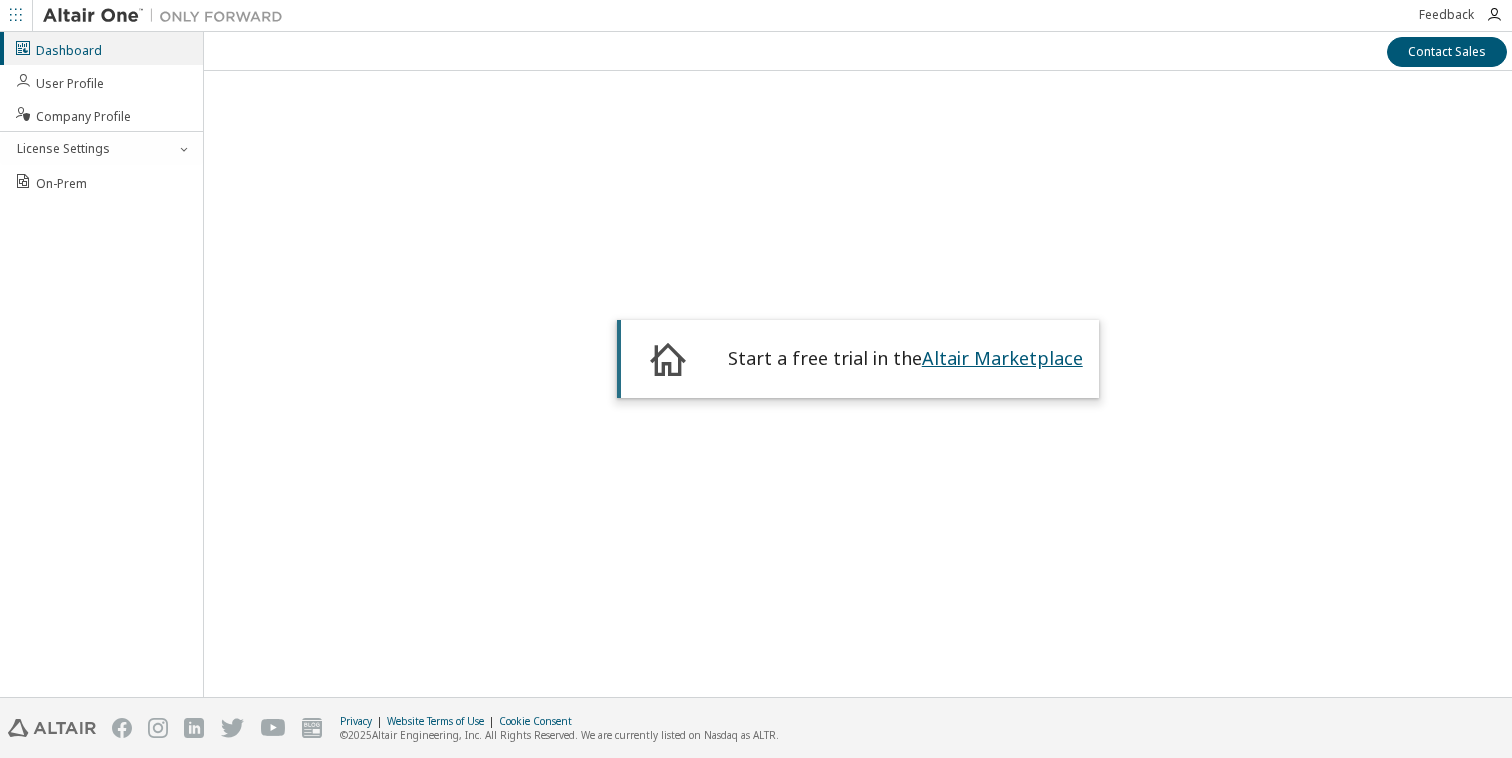 click on "Altair Marketplace" at bounding box center (1002, 358) 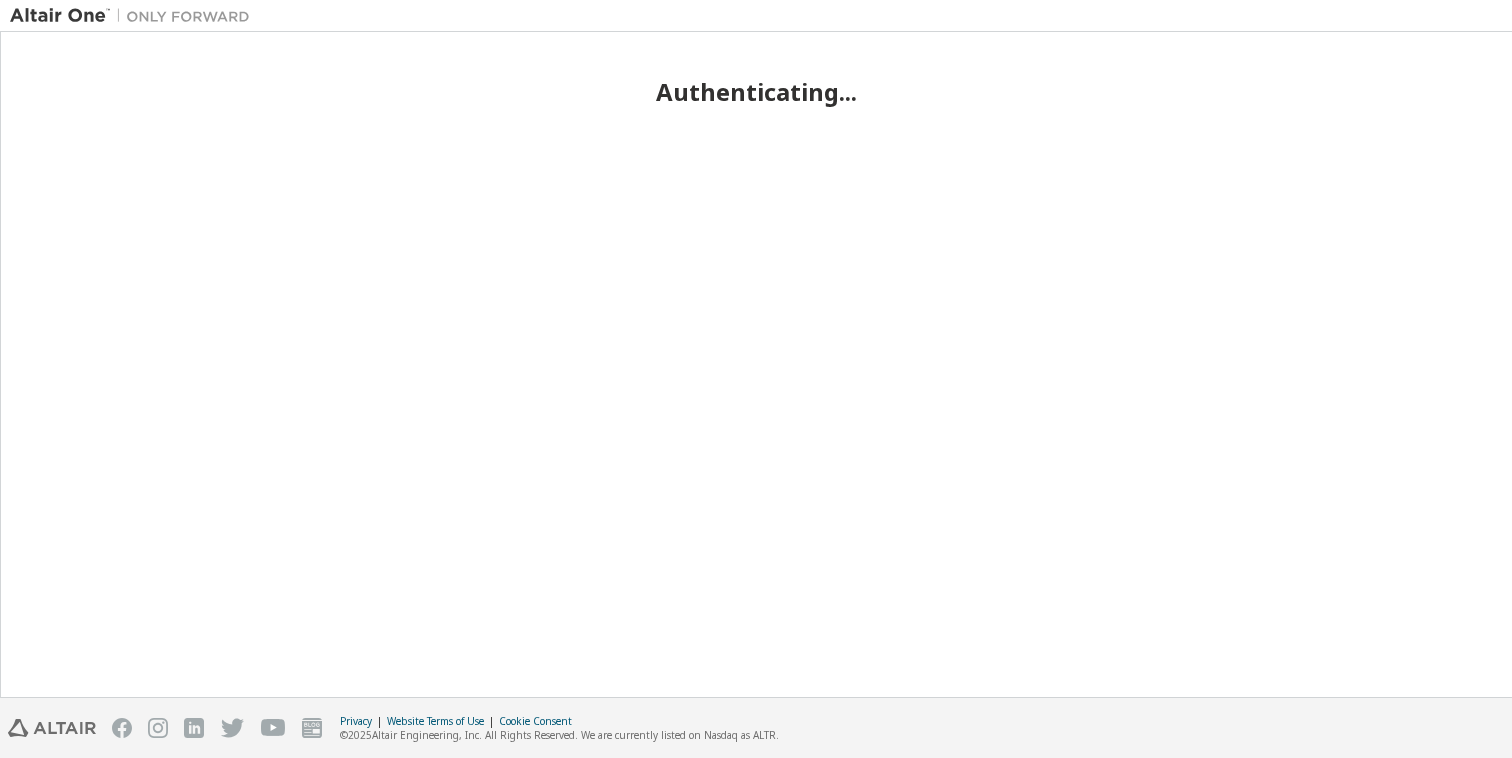 scroll, scrollTop: 0, scrollLeft: 0, axis: both 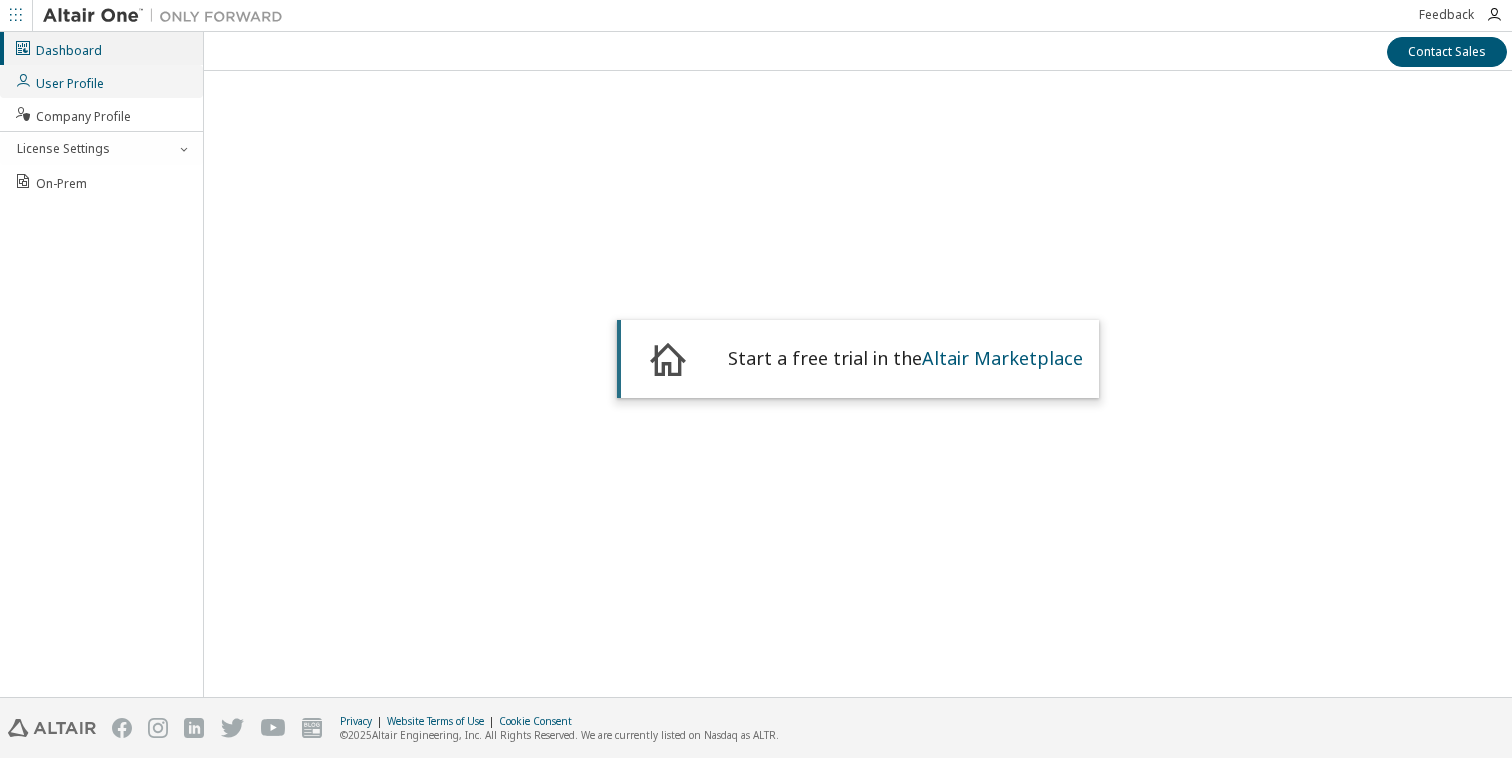 click on "User Profile" at bounding box center (59, 81) 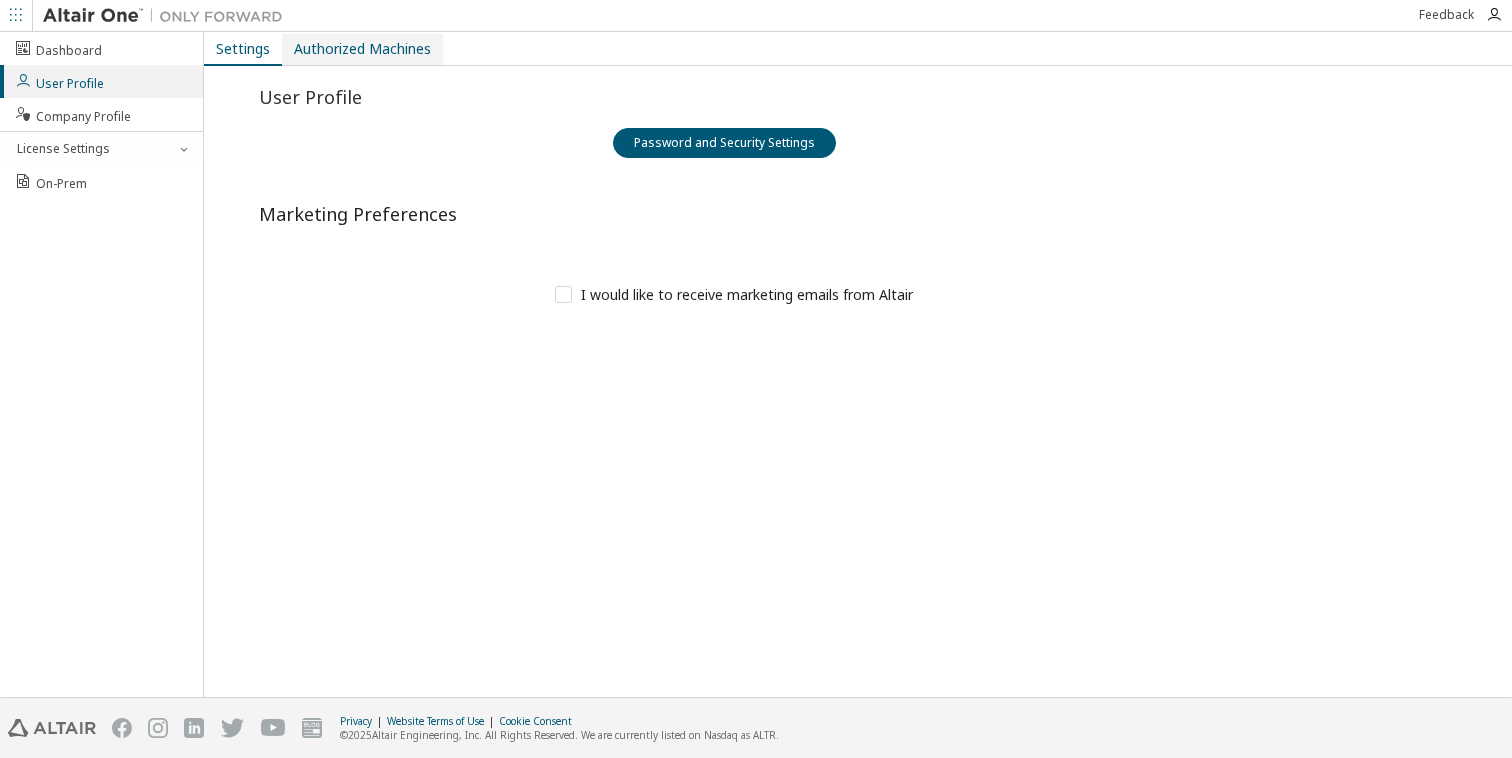 click on "Authorized Machines" at bounding box center (362, 49) 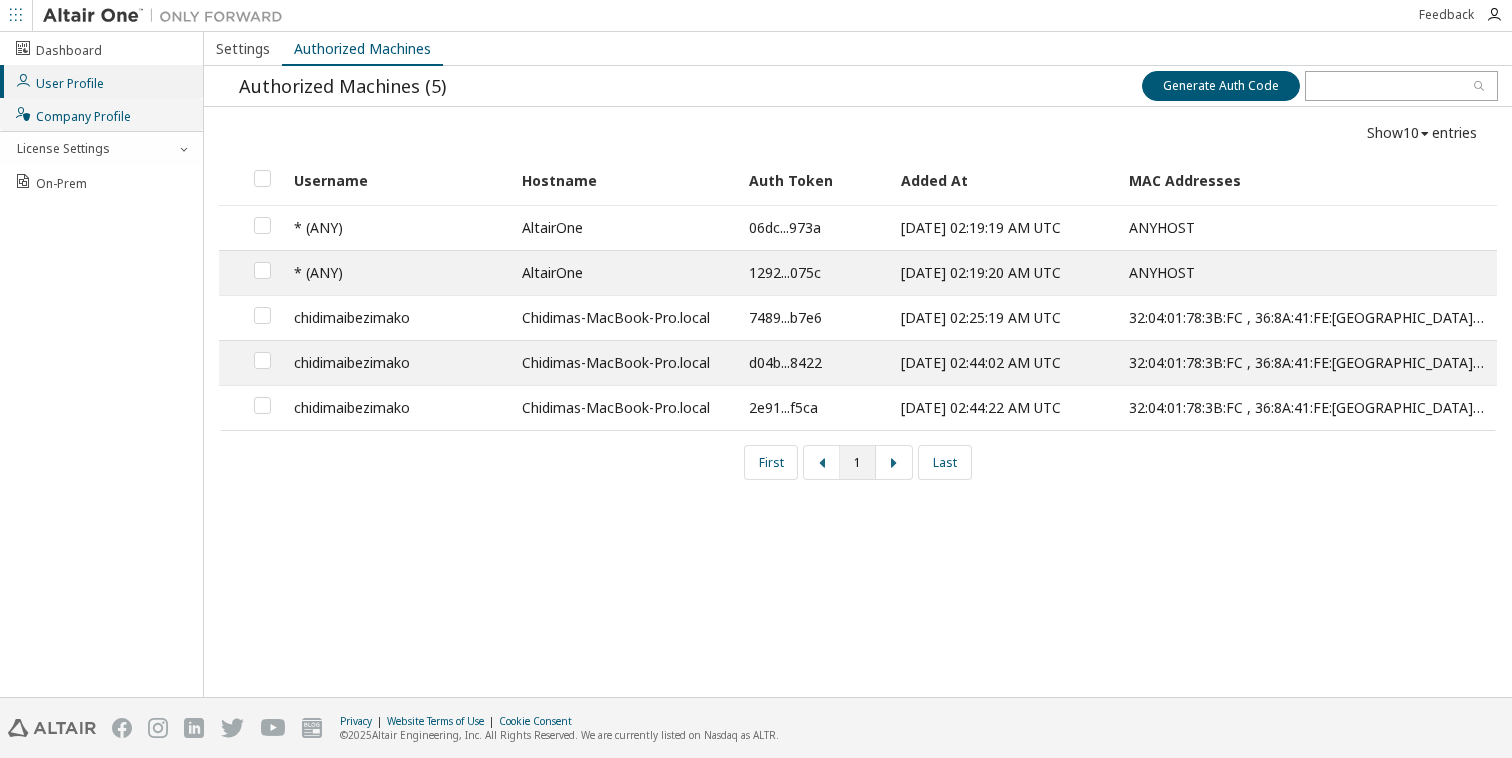 click on "Company Profile" at bounding box center (72, 114) 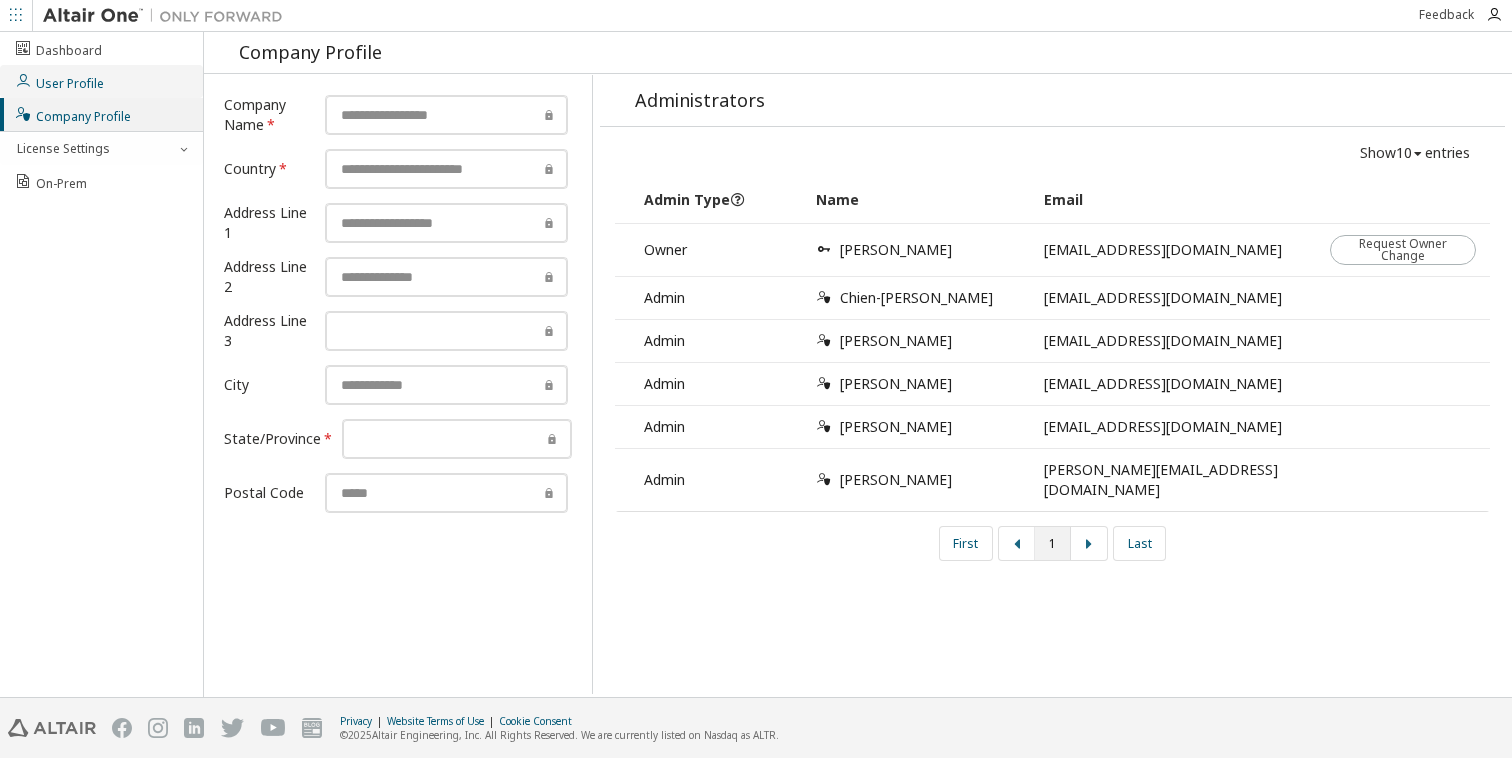click on "User Profile" at bounding box center [101, 81] 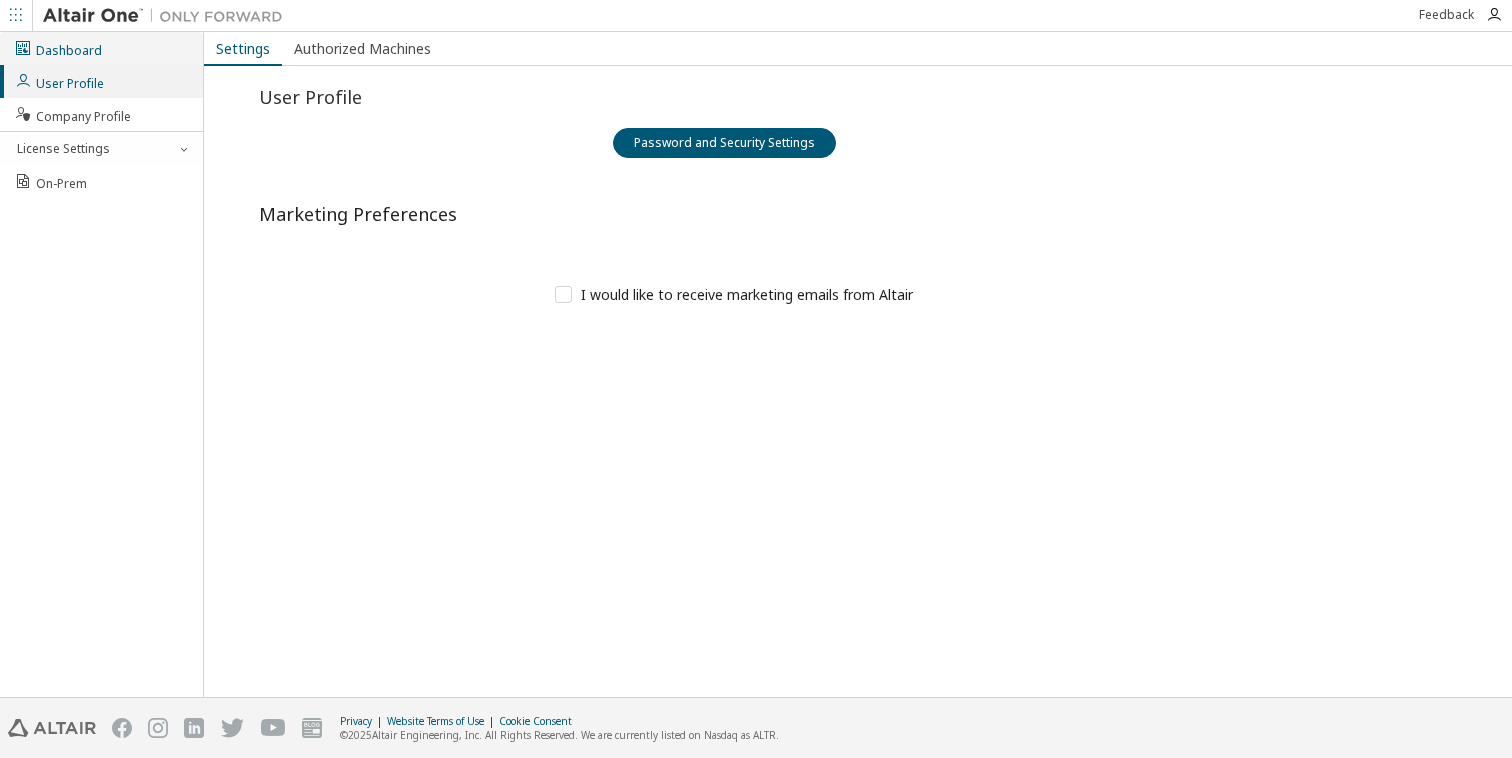 click on "Dashboard" at bounding box center (101, 48) 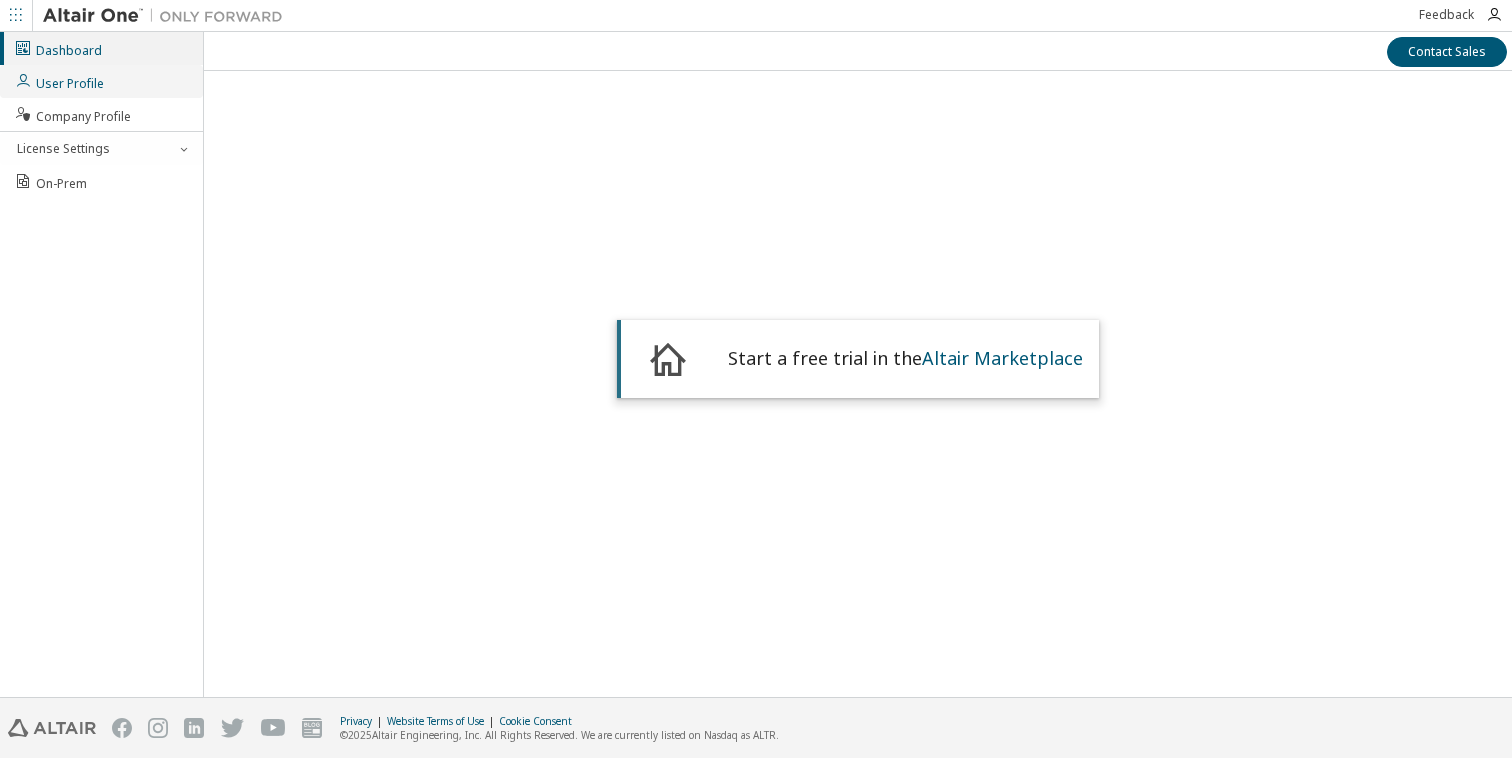 click on "User Profile" at bounding box center (101, 81) 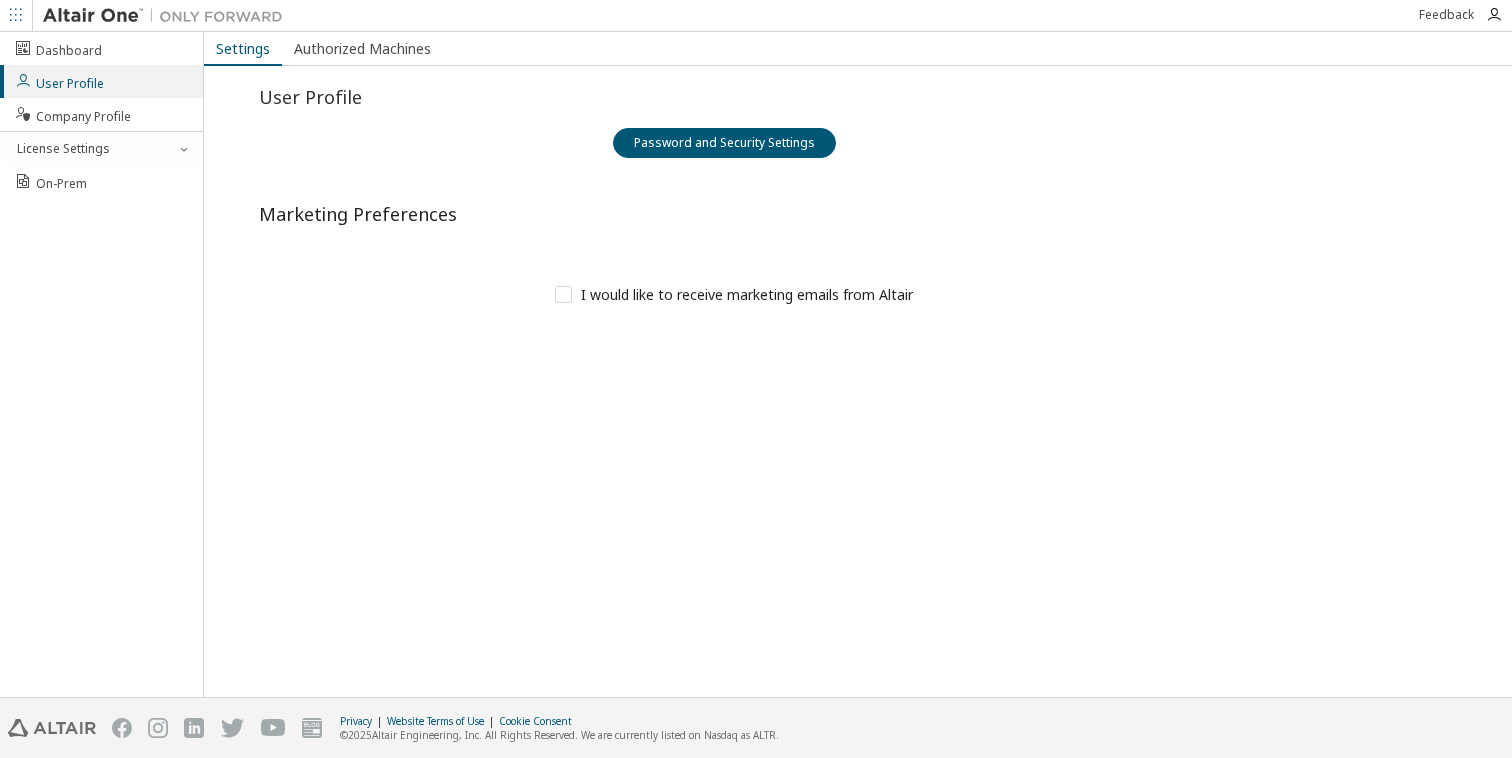 click at bounding box center (845, 15) 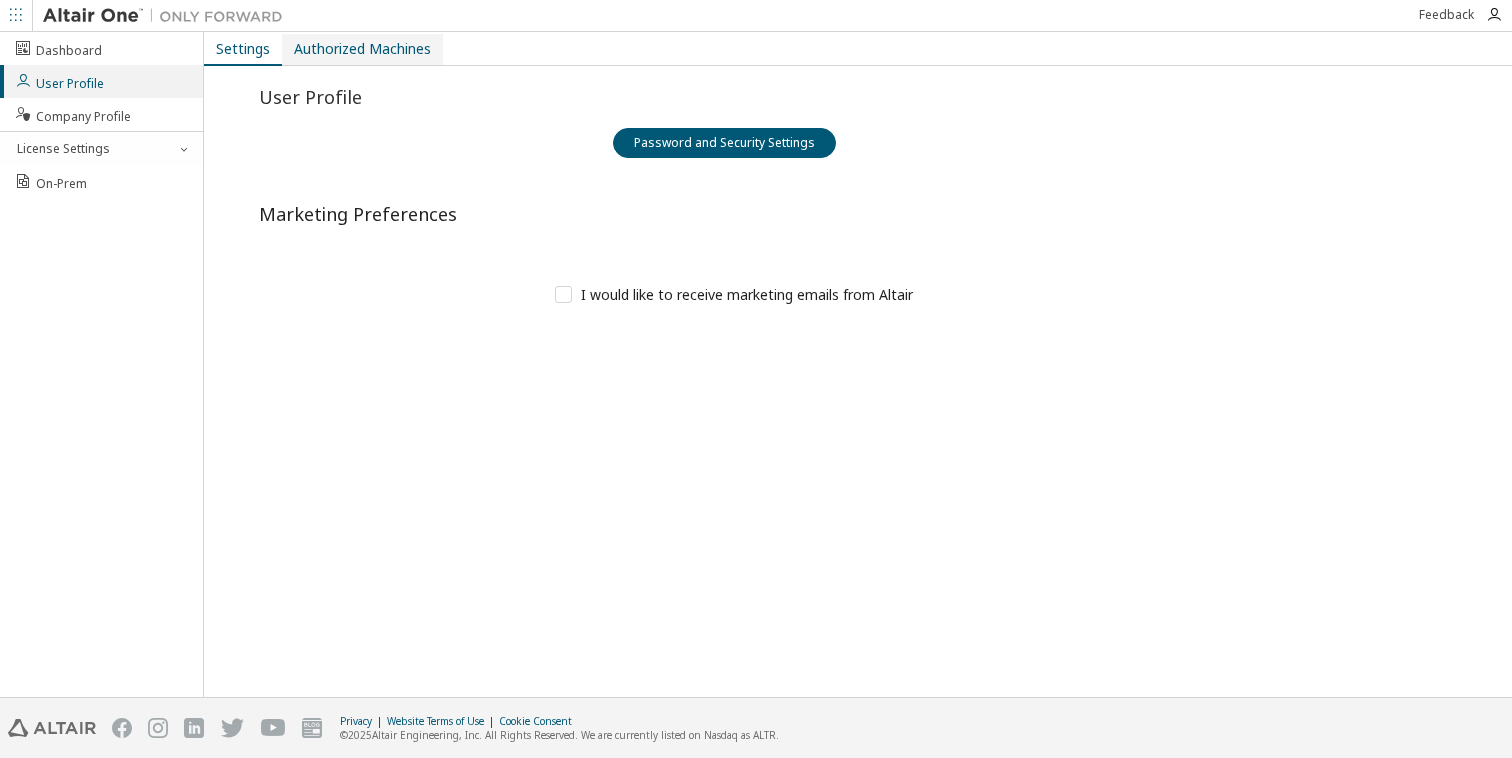 click on "Authorized Machines" at bounding box center [362, 49] 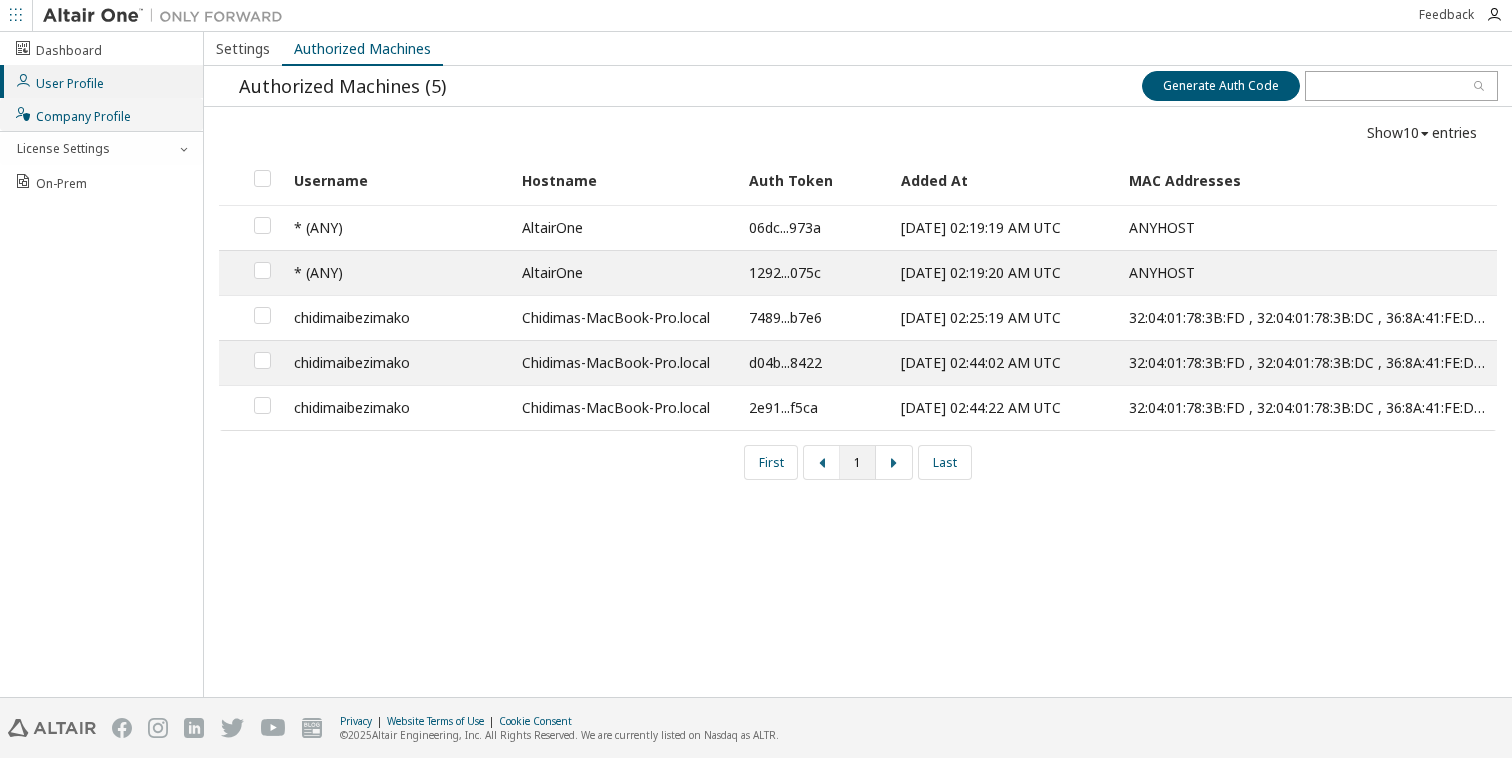 click on "Company Profile" at bounding box center [72, 114] 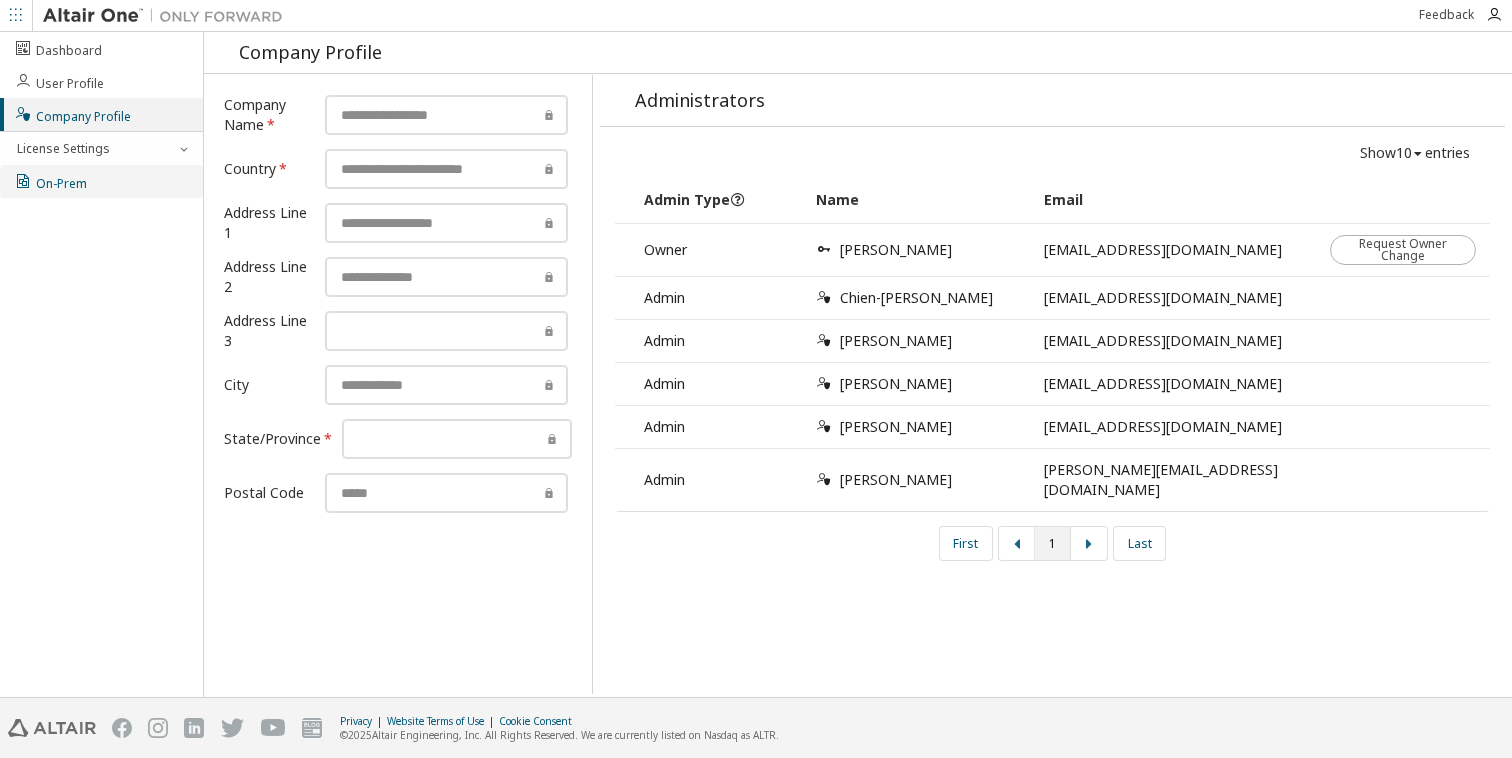click on "On-Prem" at bounding box center [101, 181] 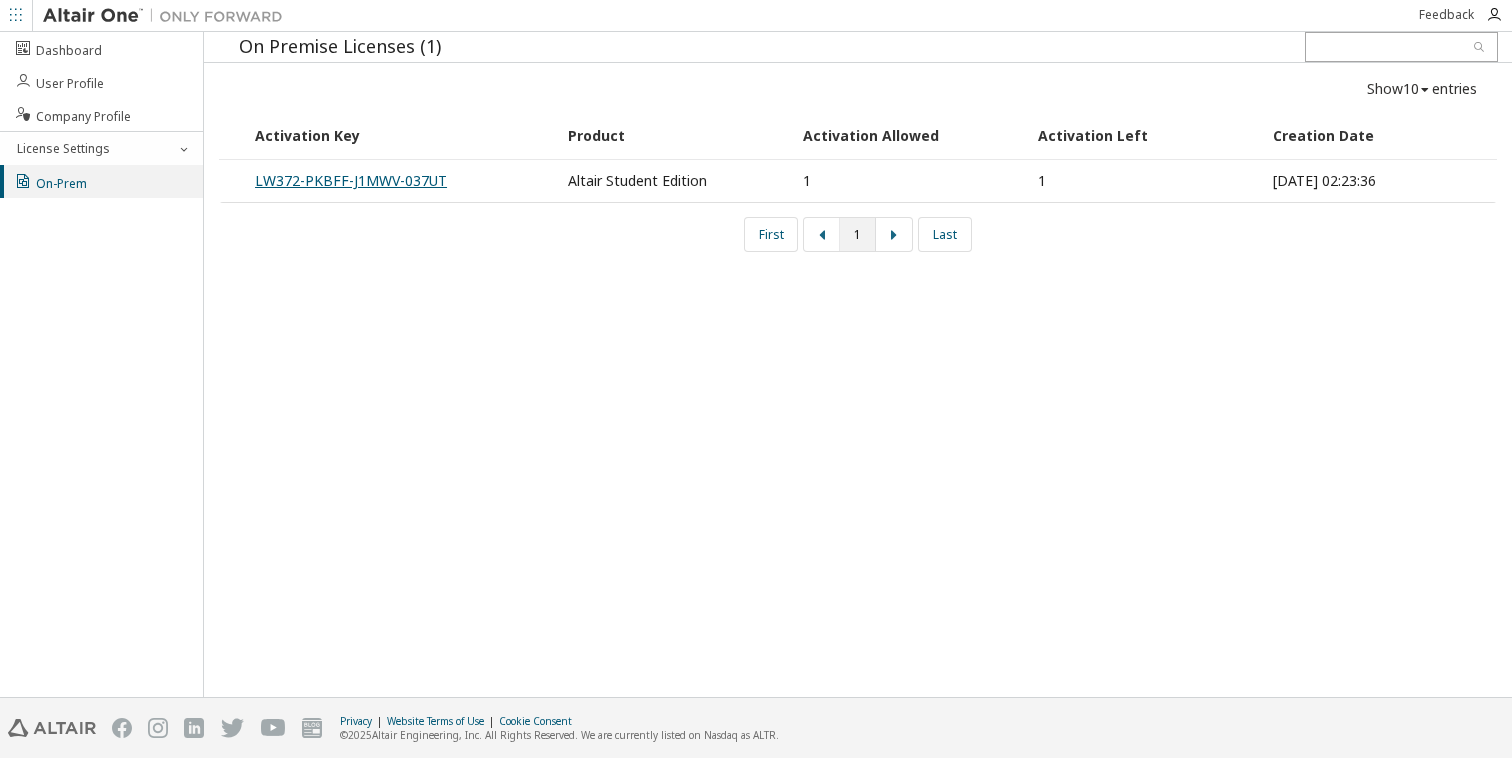 click on "LW372-PKBFF-J1MWV-037UT" at bounding box center (351, 180) 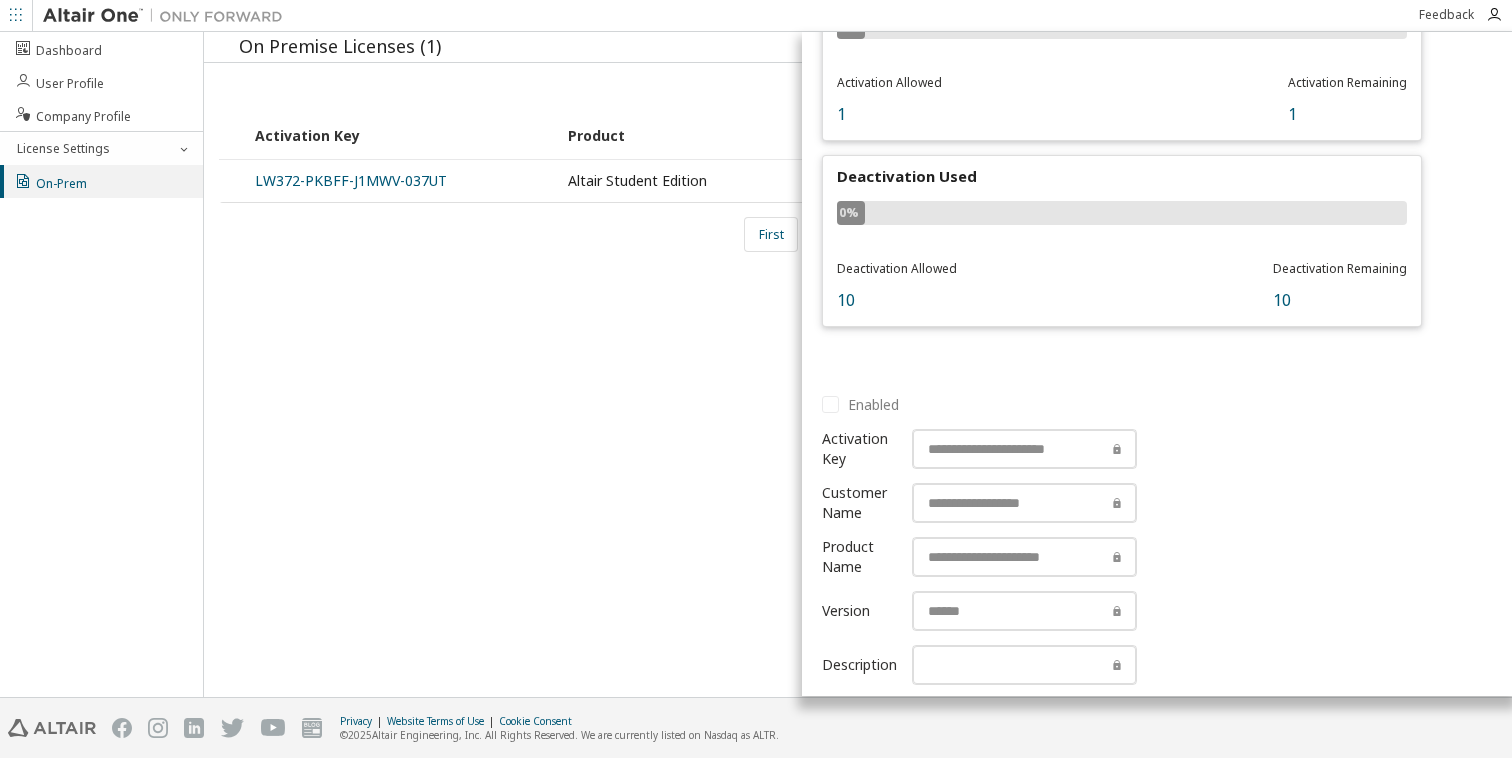 scroll, scrollTop: 358, scrollLeft: 0, axis: vertical 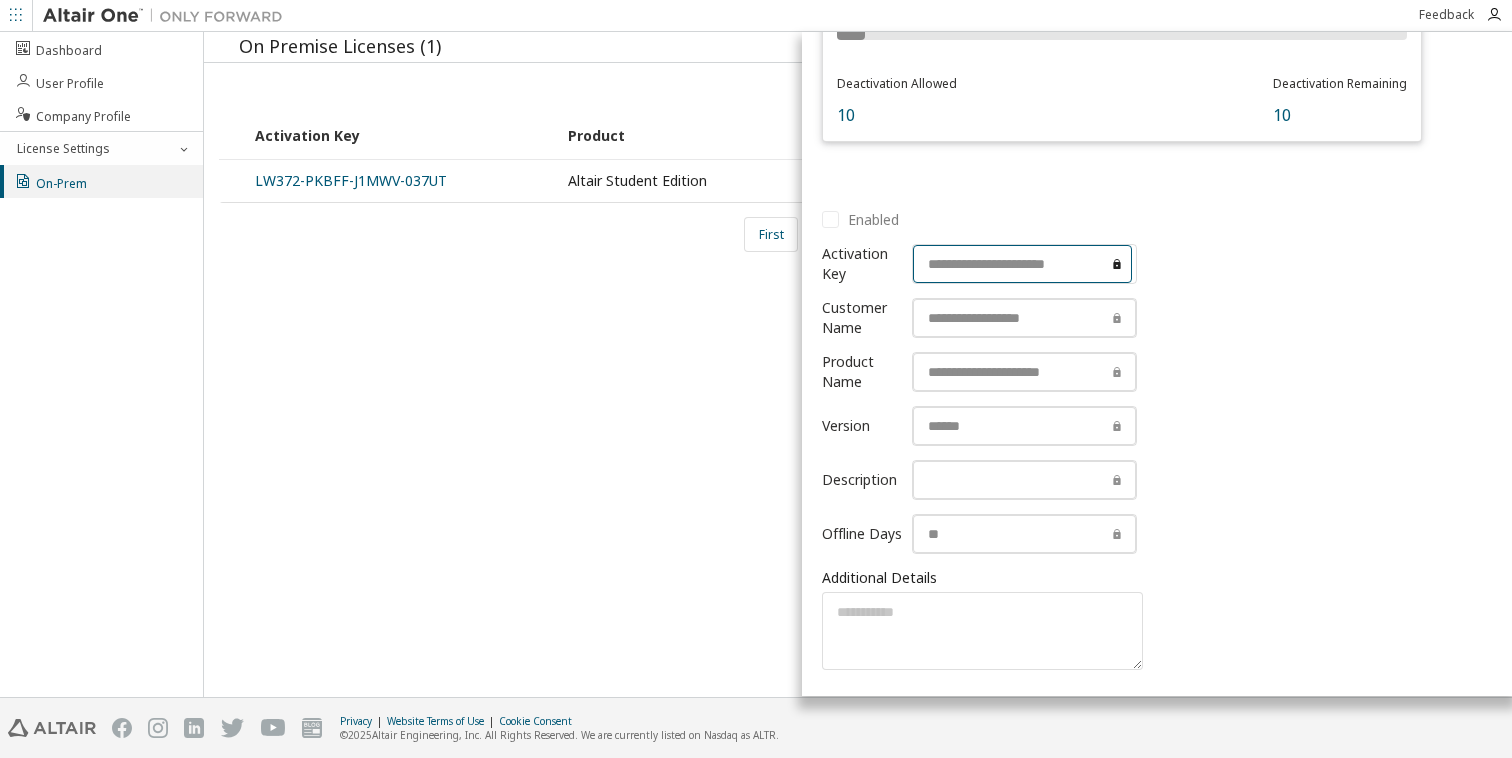 drag, startPoint x: 927, startPoint y: 271, endPoint x: 1171, endPoint y: 272, distance: 244.00204 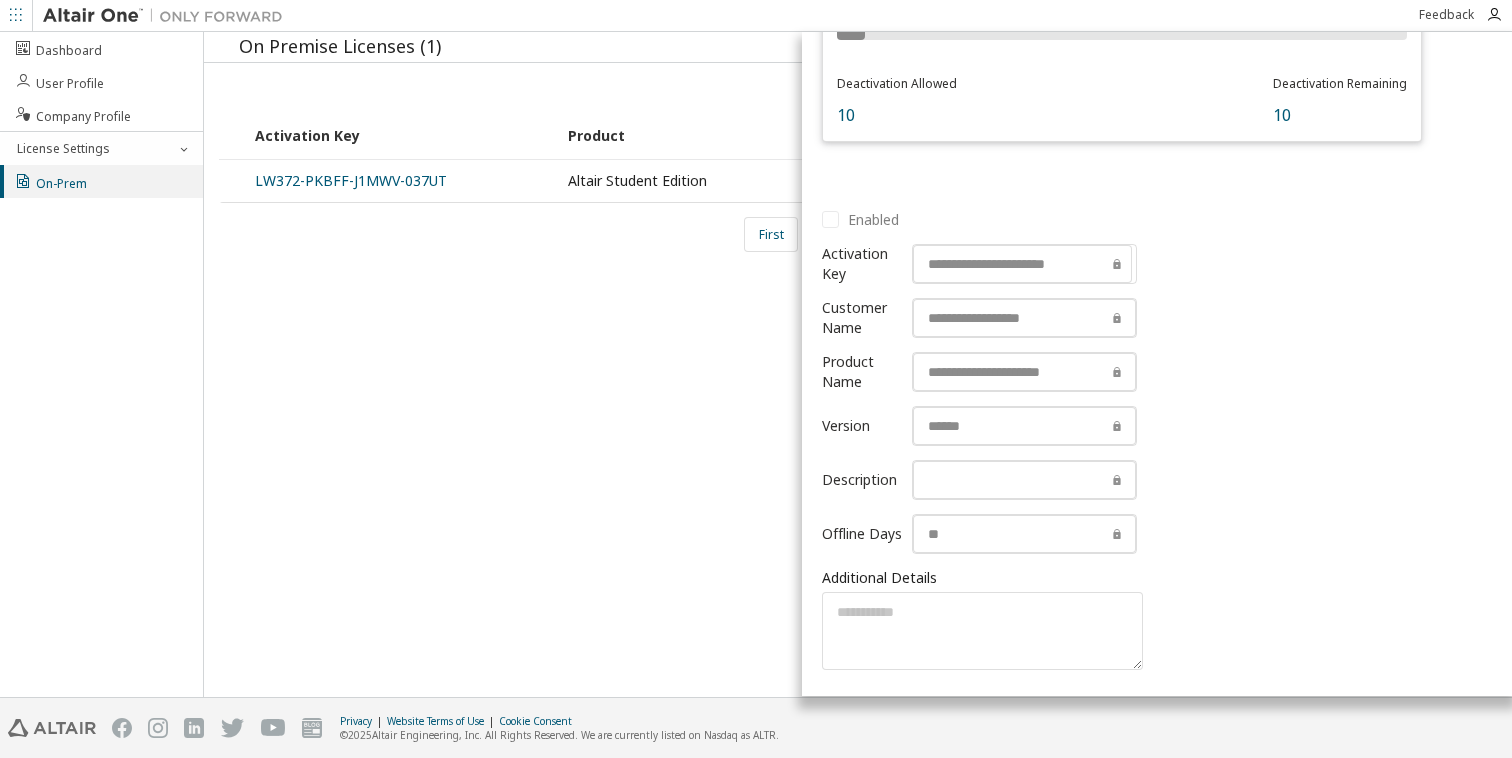 scroll, scrollTop: 0, scrollLeft: 0, axis: both 